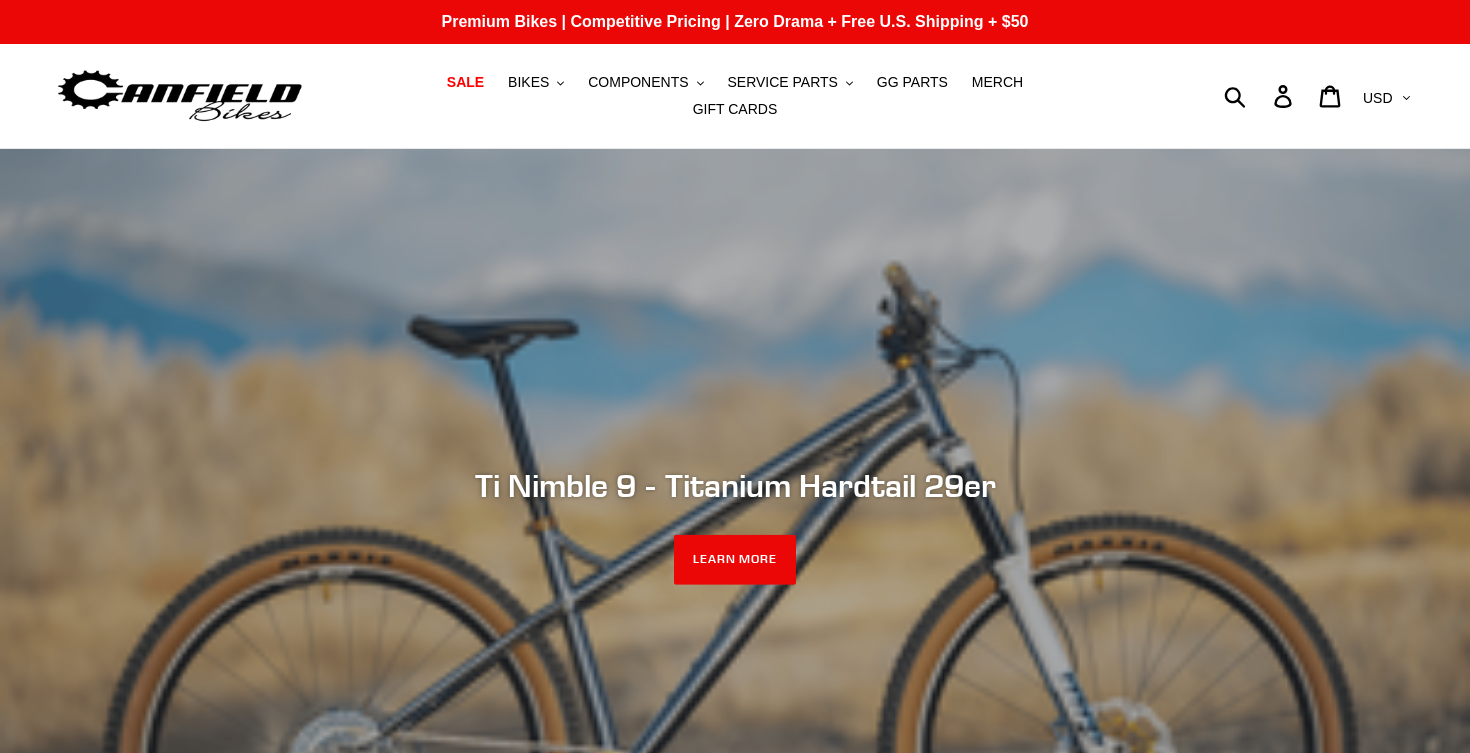 scroll, scrollTop: 0, scrollLeft: 0, axis: both 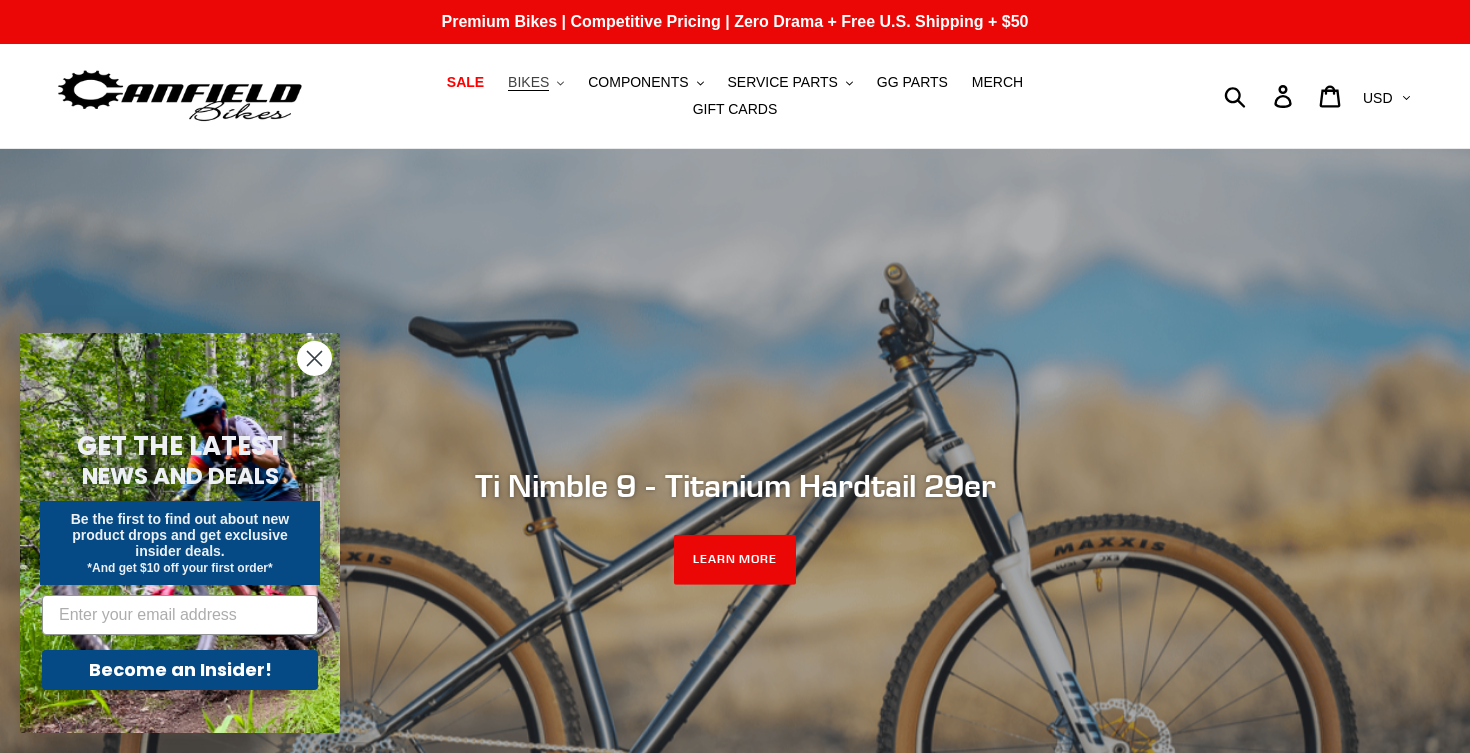 click on "BIKES .cls-1{fill:#231f20}" at bounding box center [536, 82] 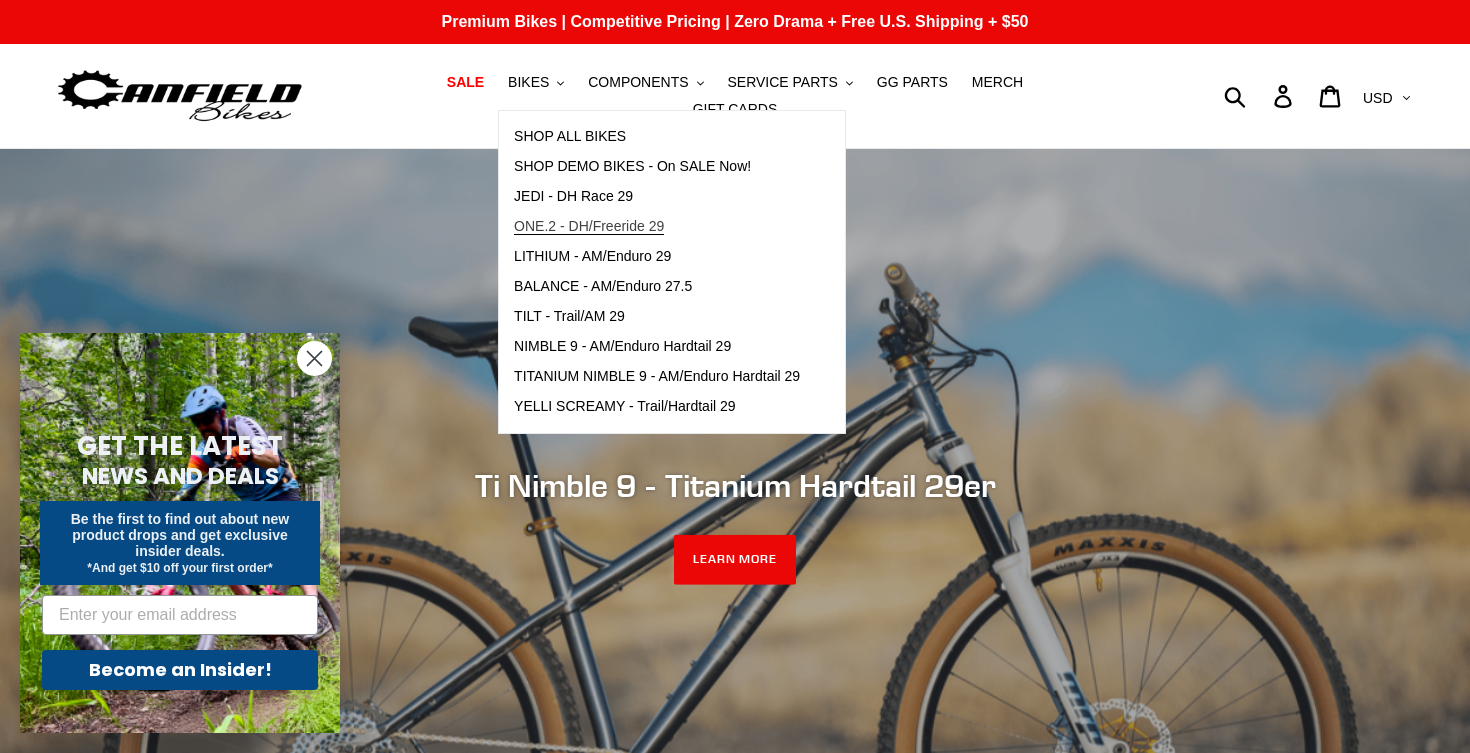 click on "ONE.2 - DH/Freeride 29" at bounding box center (657, 227) 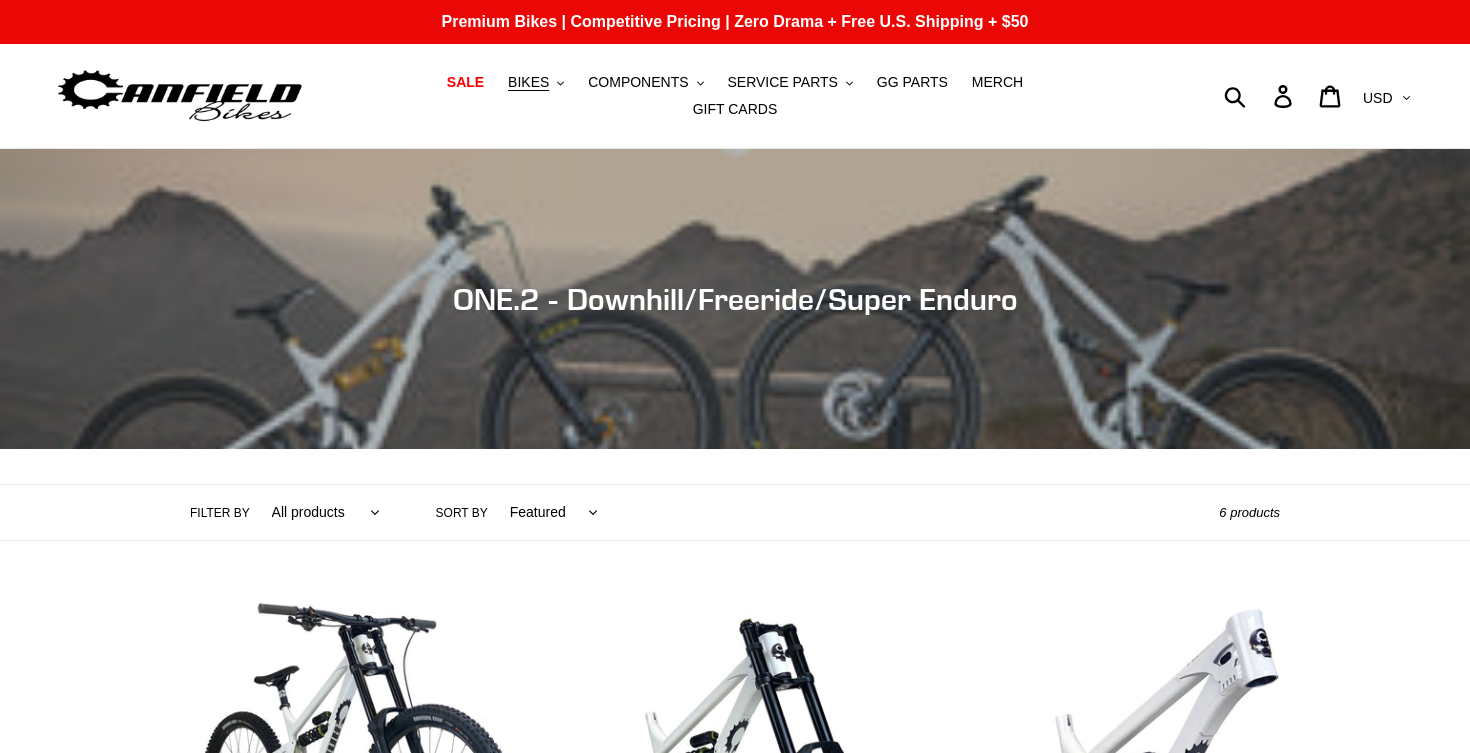 scroll, scrollTop: 0, scrollLeft: 0, axis: both 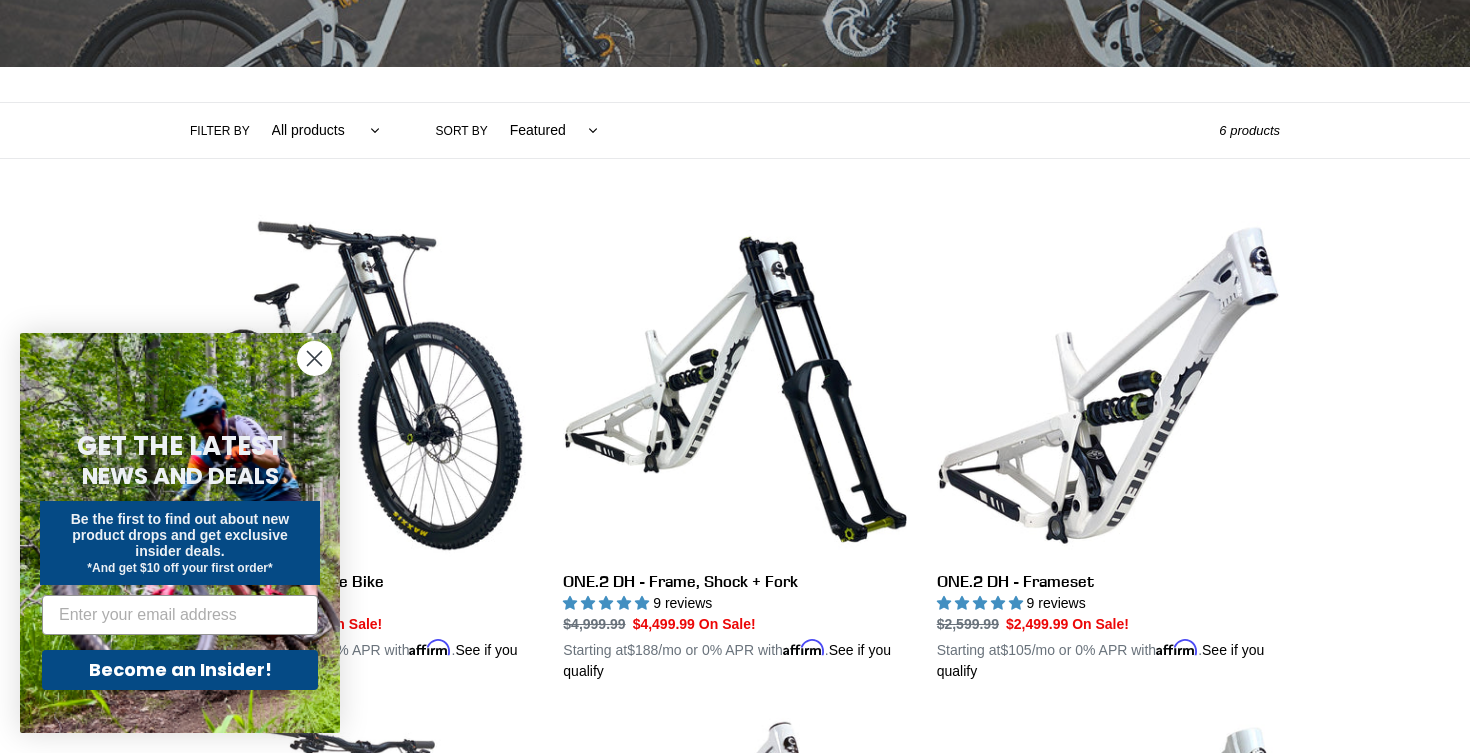 click 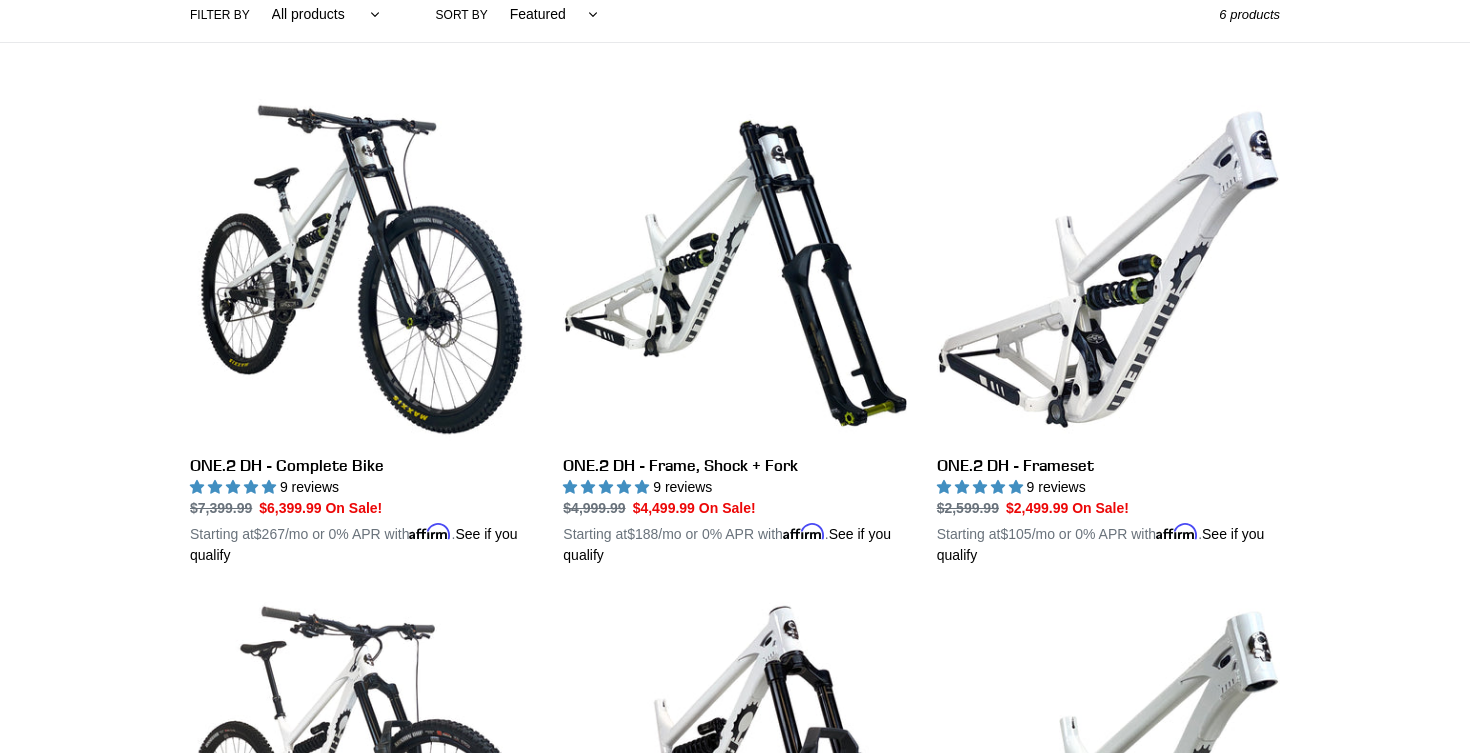 scroll, scrollTop: 375, scrollLeft: 0, axis: vertical 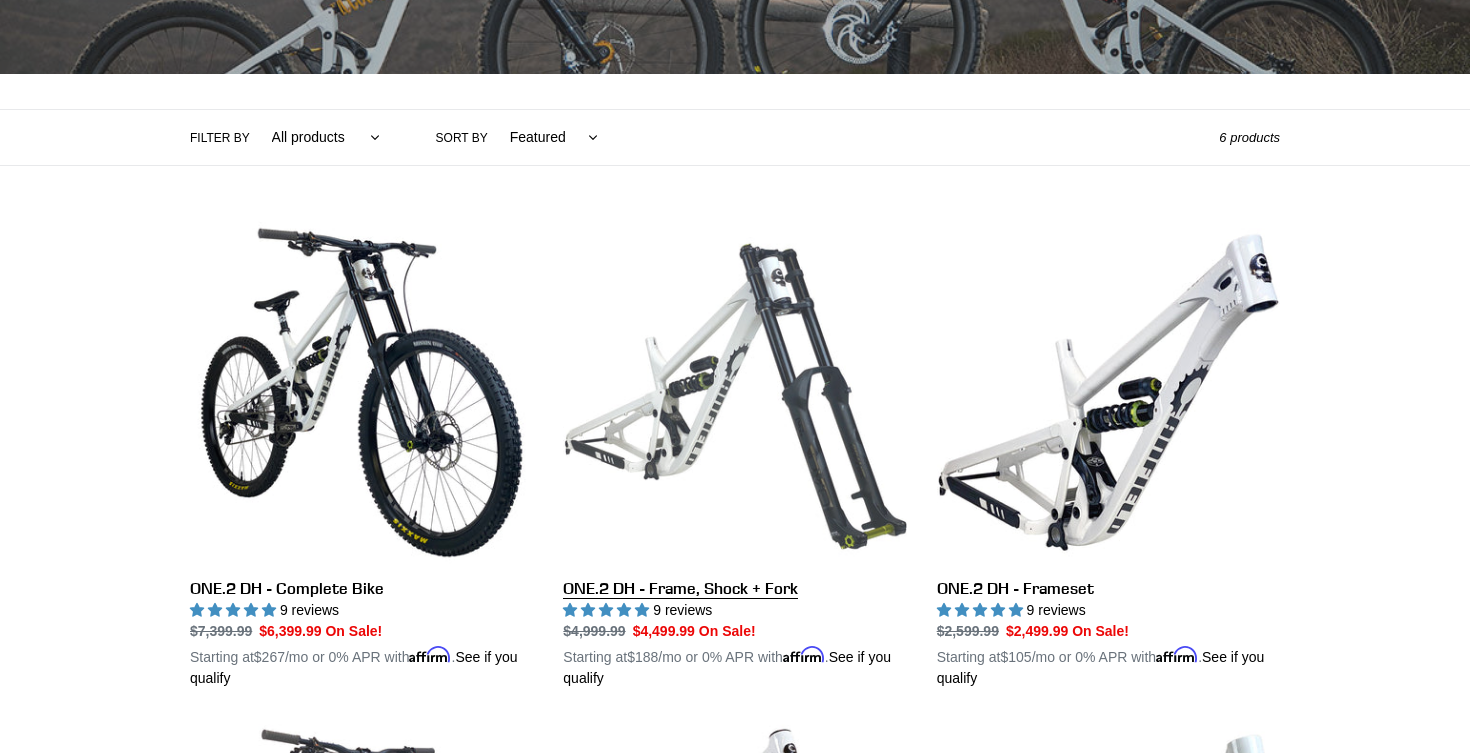 click on "ONE.2 DH - Frame, Shock + Fork" at bounding box center [734, 455] 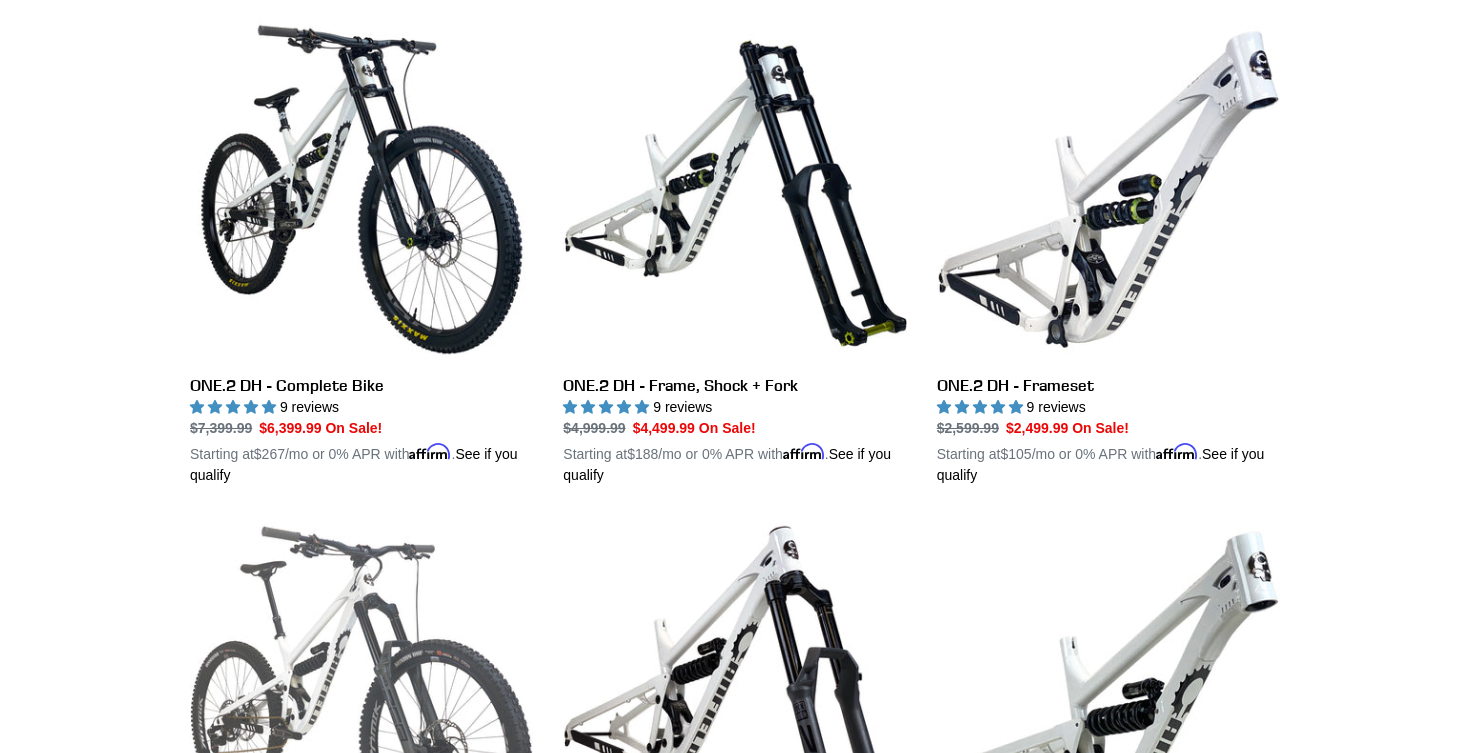 scroll, scrollTop: 267, scrollLeft: 0, axis: vertical 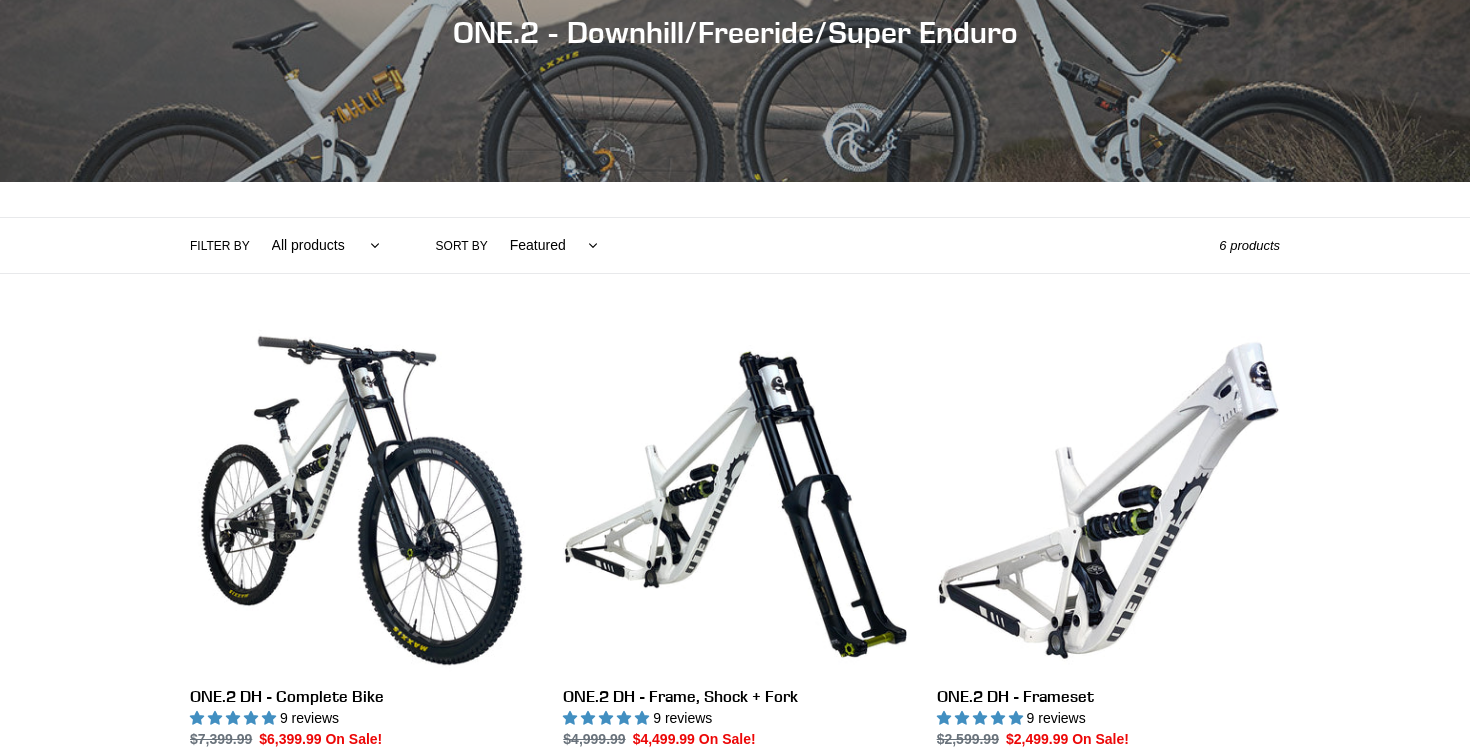 click on "Collection:
ONE.2 - Downhill/Freeride/Super Enduro
Filter by
All products
29er
BFCM23
BFCM24
CBF
Downhill
Enduro
Full Suspension
ONE.2
.cls-1{fill:#231f20}
Sort by
Featured Best selling Alphabetically, A-Z Alphabetically, Z-A" at bounding box center [735, 591] 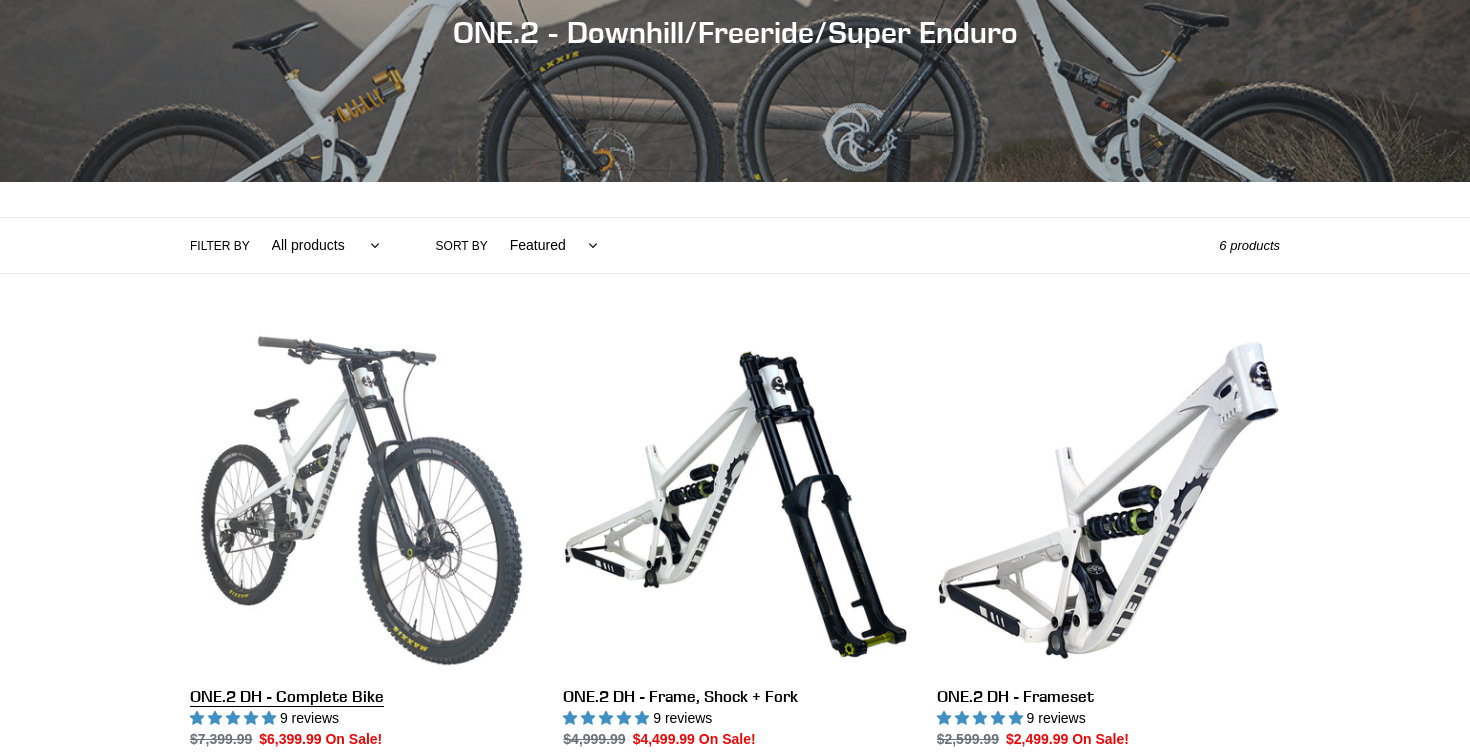 click on "ONE.2 DH - Complete Bike" at bounding box center [361, 563] 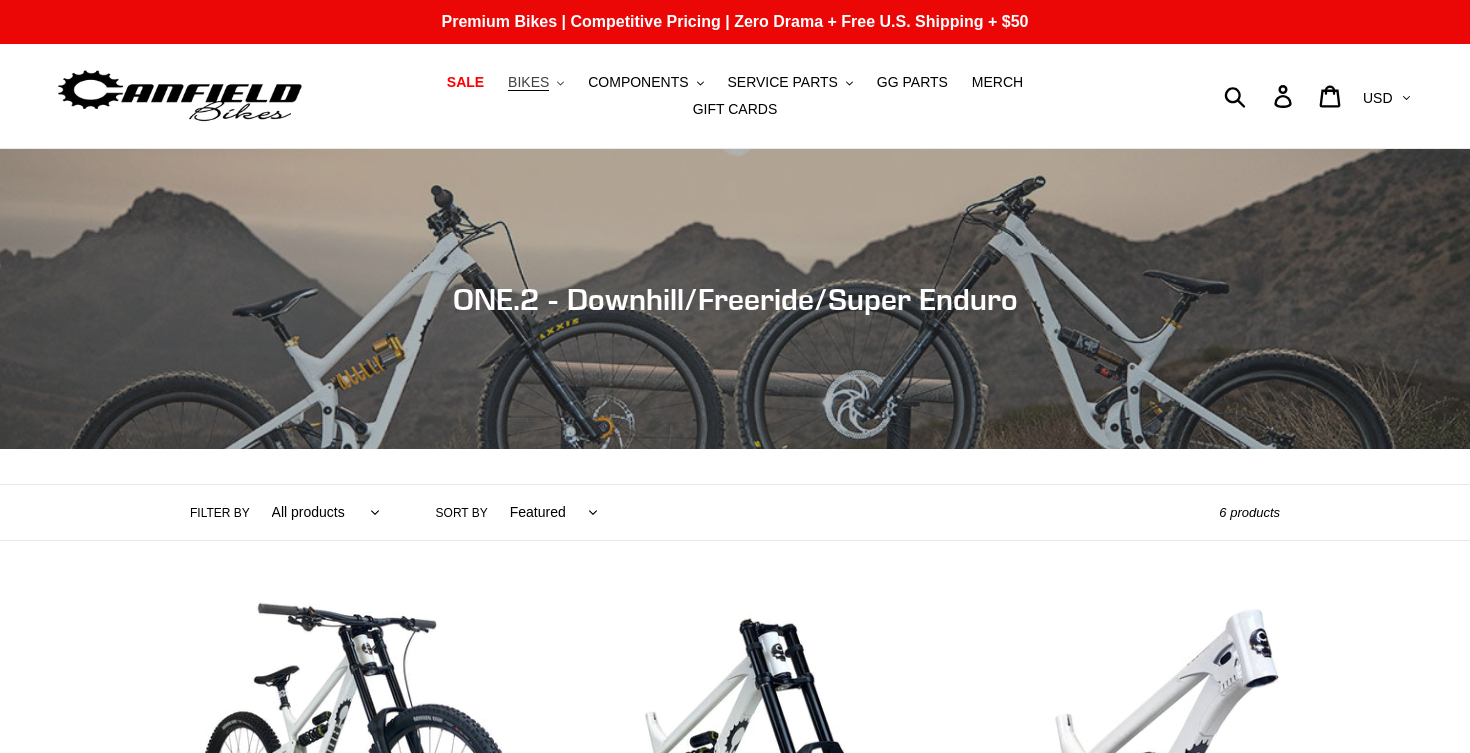 scroll, scrollTop: 0, scrollLeft: 0, axis: both 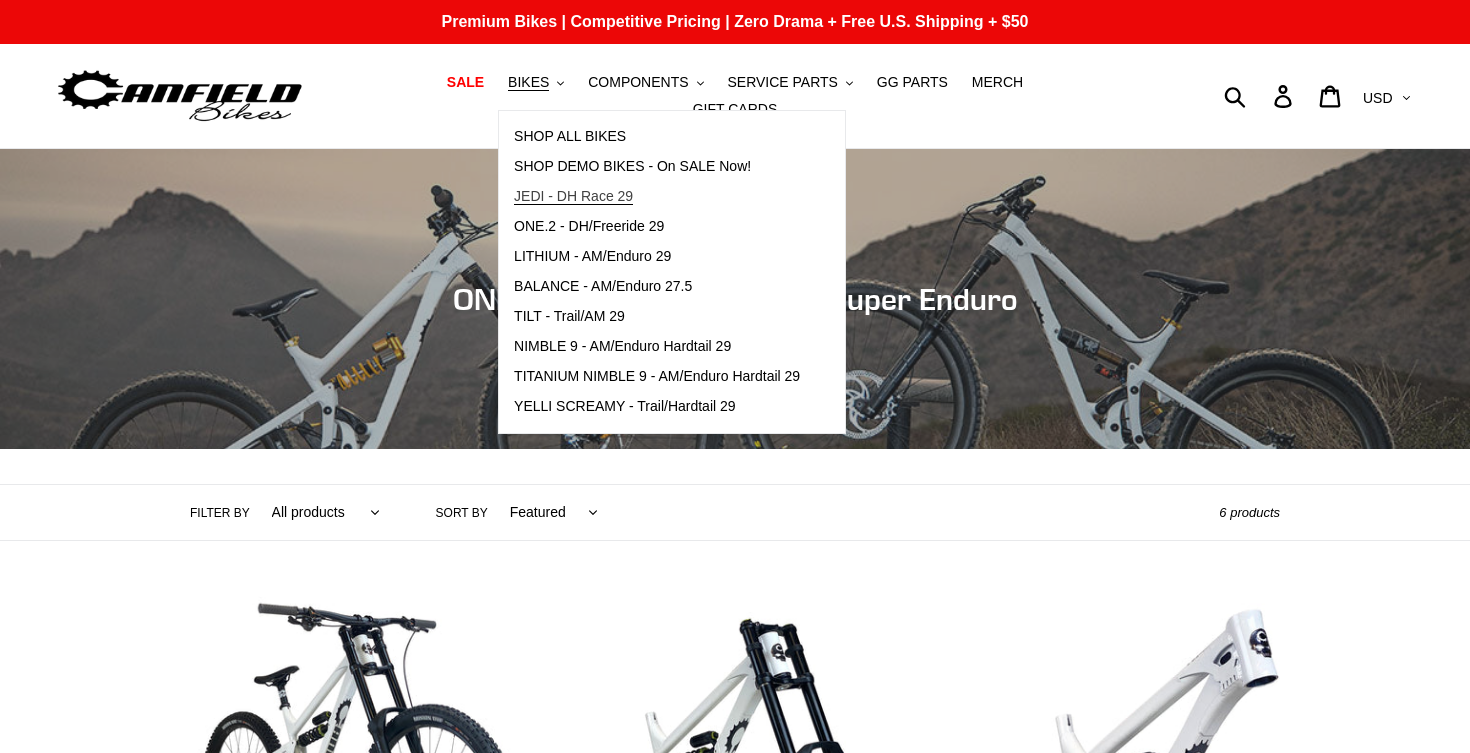 click on "JEDI - DH Race 29" at bounding box center (573, 196) 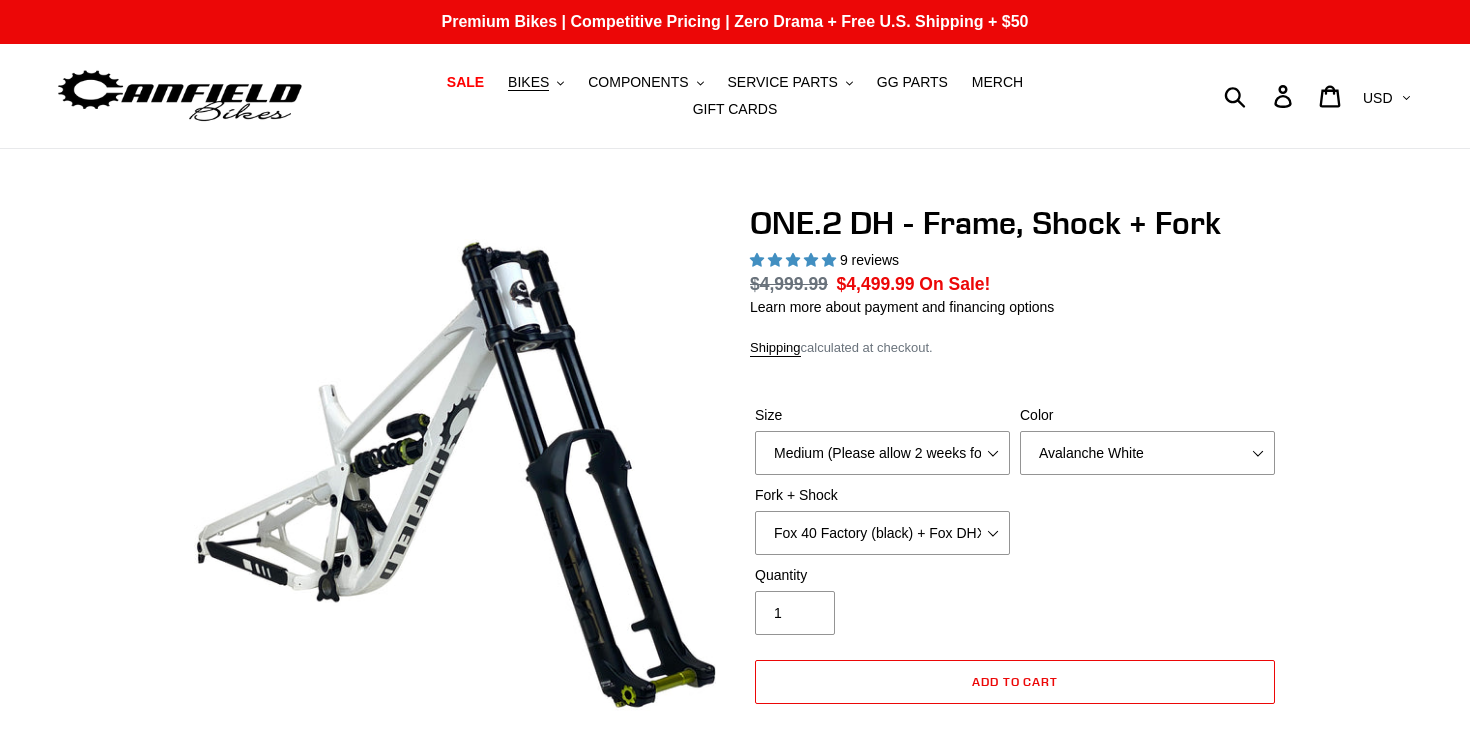 select on "highest-rating" 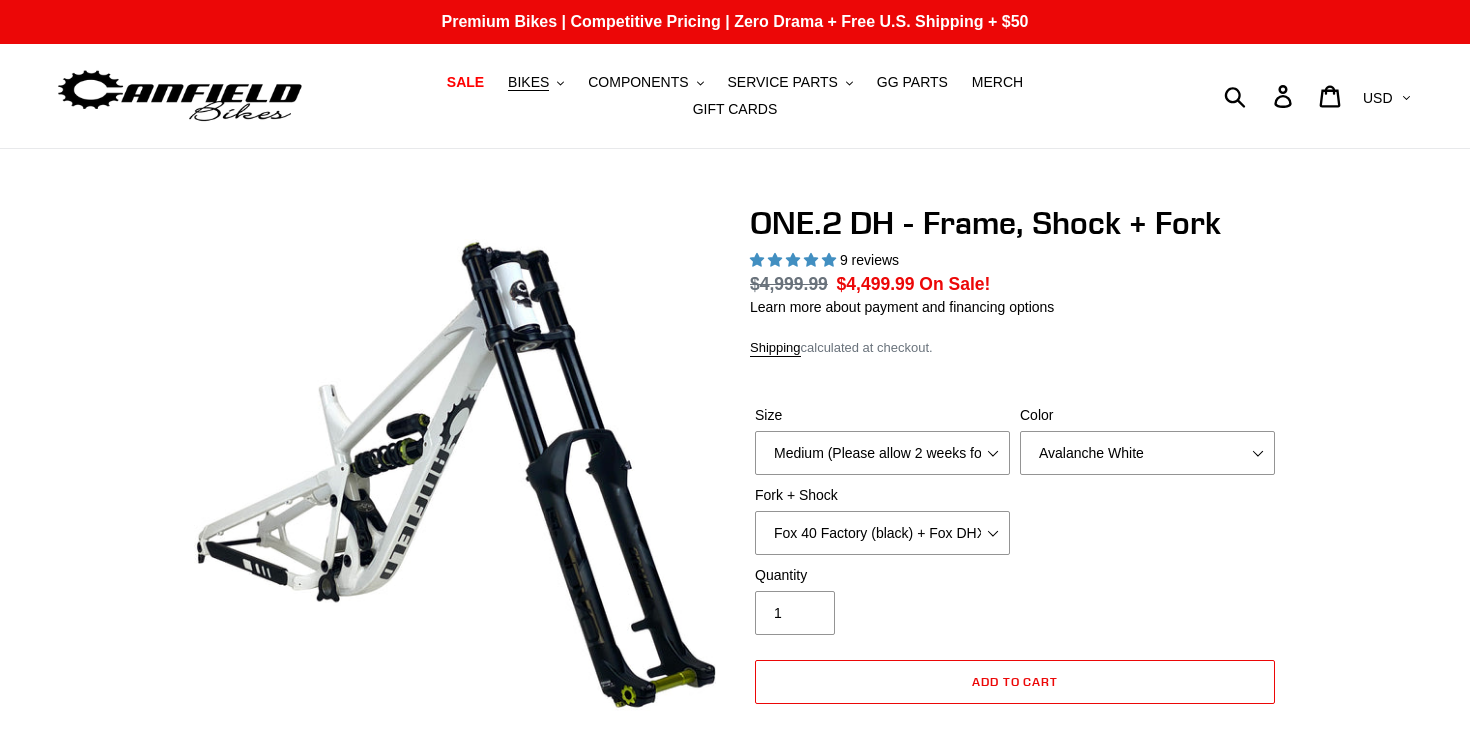 scroll, scrollTop: 0, scrollLeft: 0, axis: both 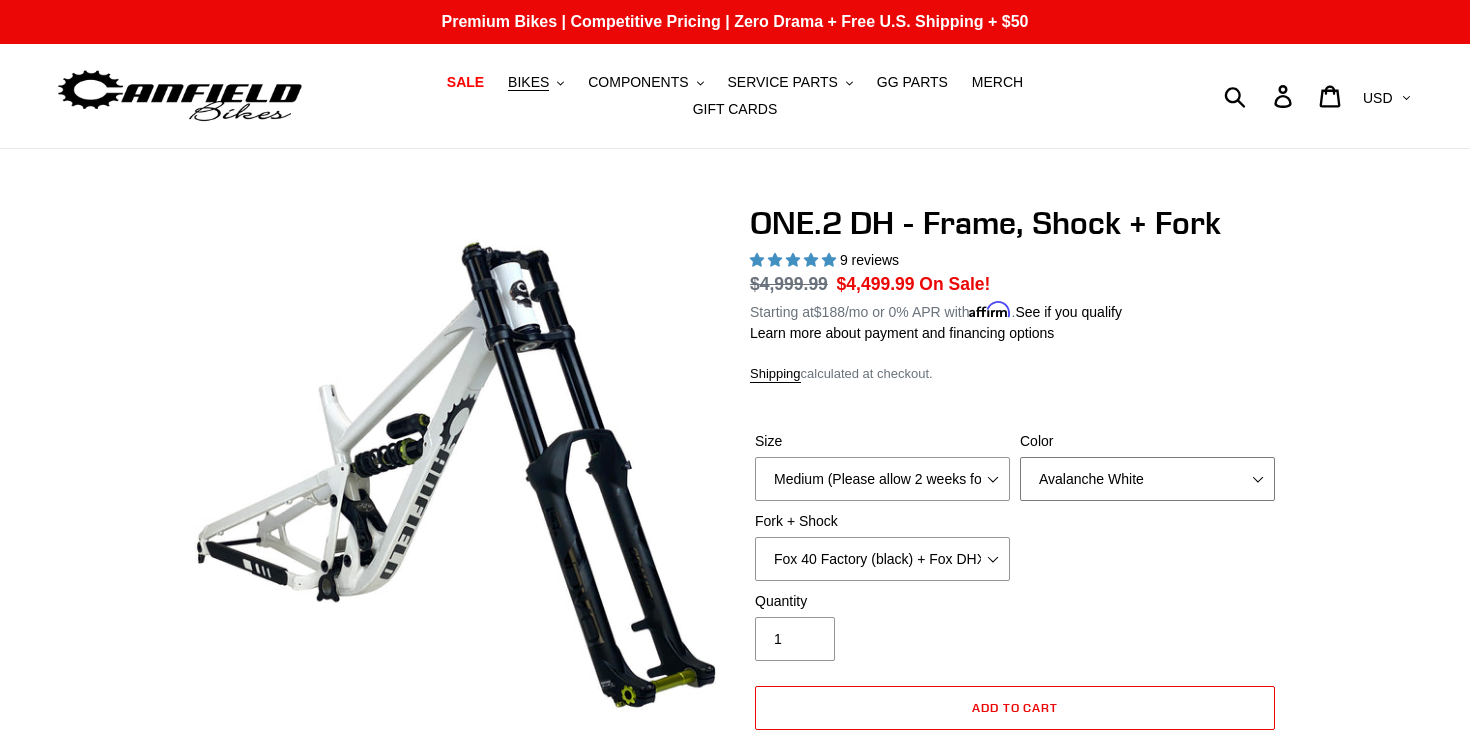 select on "Bentonite Grey" 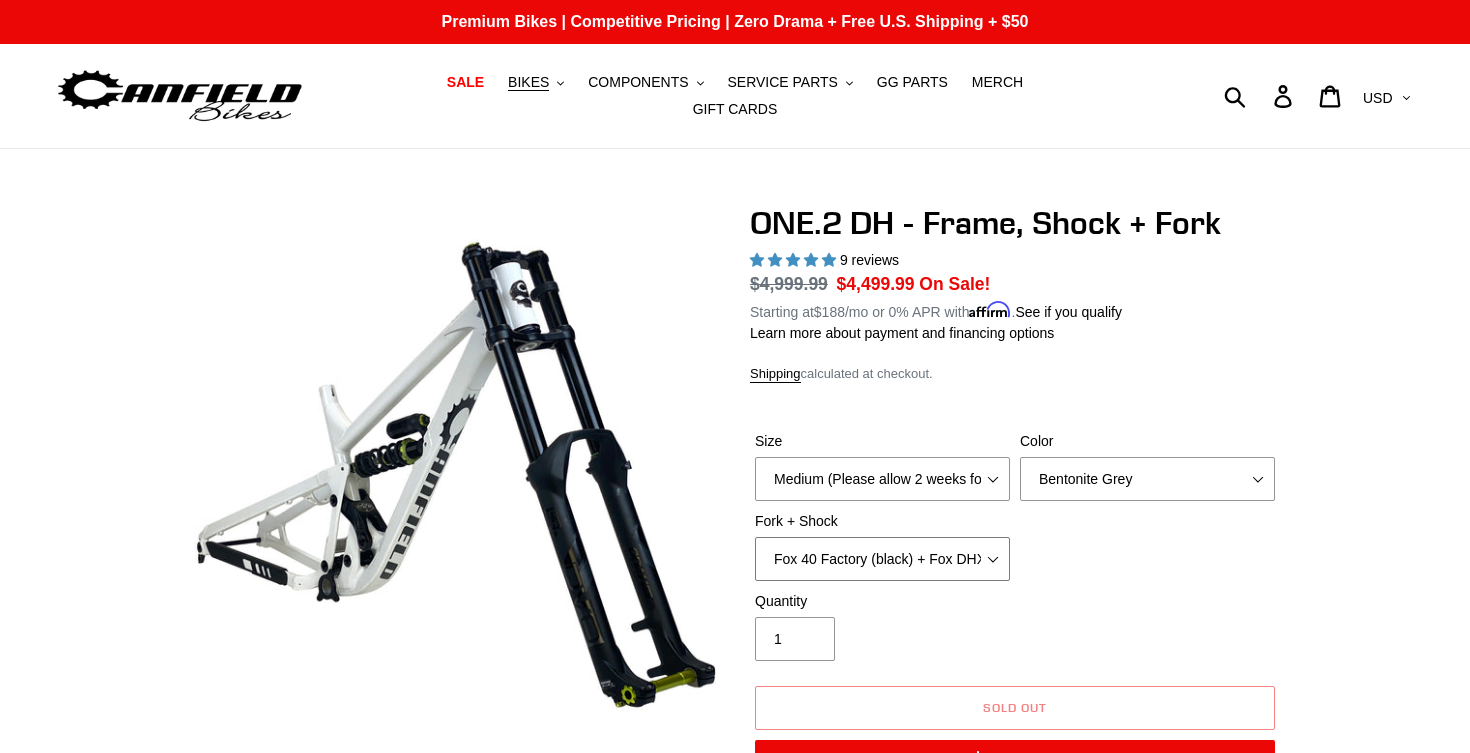 select on "RockShox BoXXer Ultimate 35mm (red) + RockShox Vivid DH Coil" 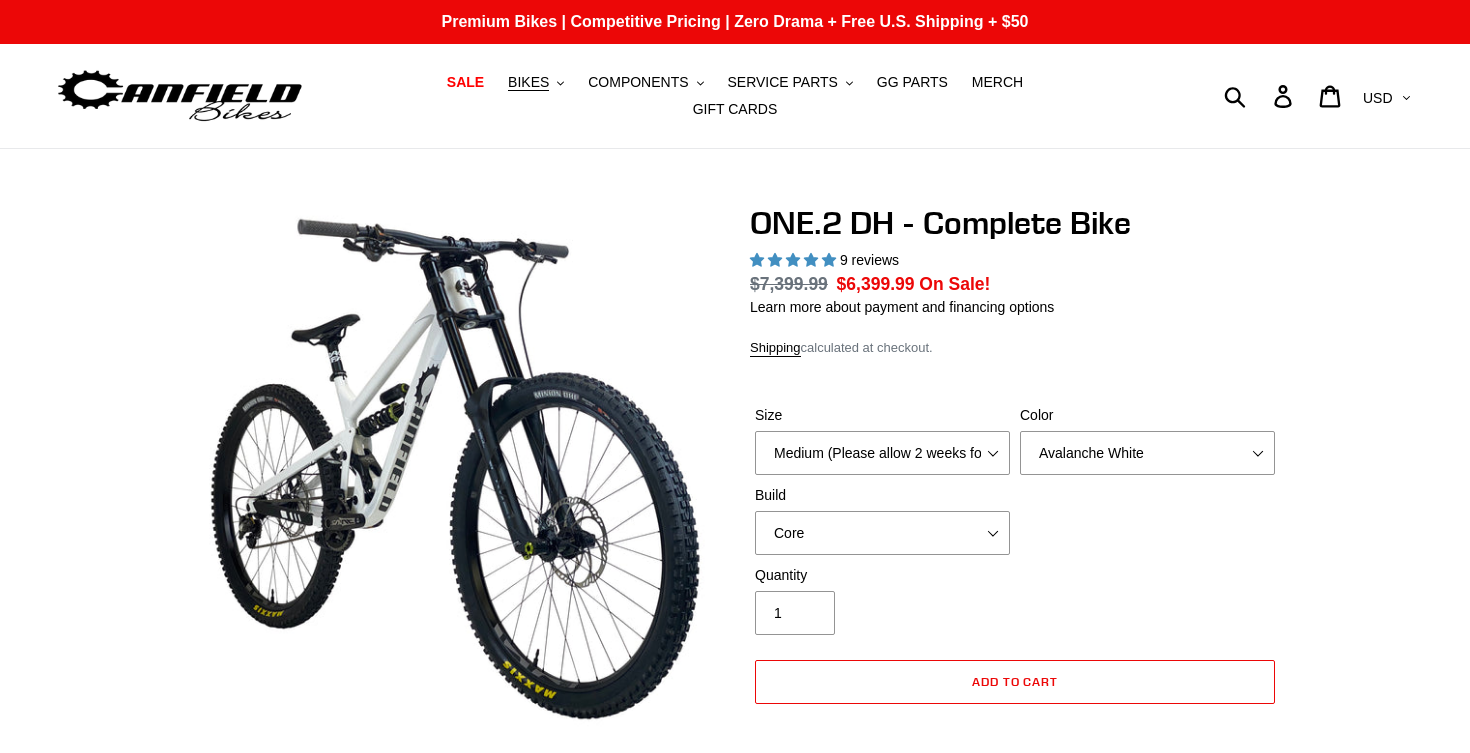 select on "highest-rating" 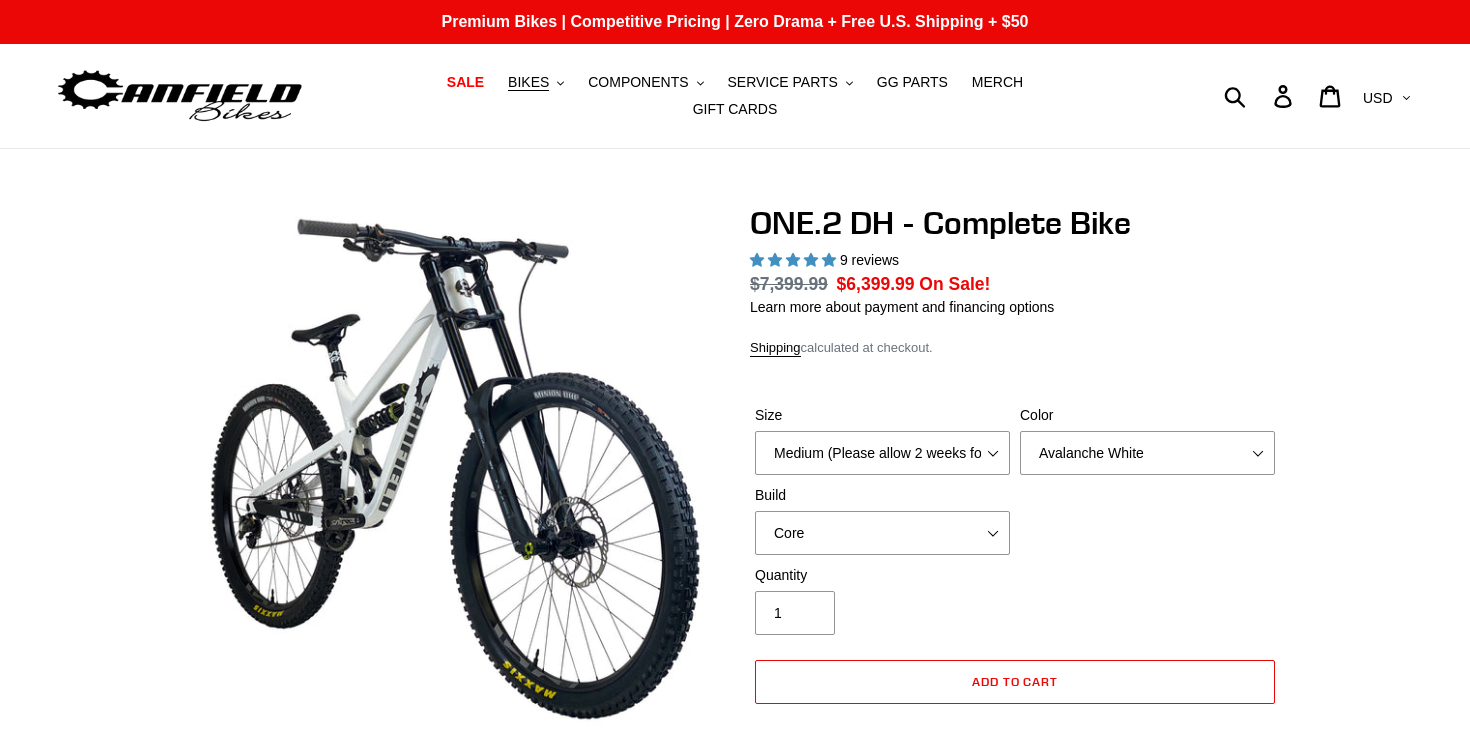 scroll, scrollTop: 0, scrollLeft: 0, axis: both 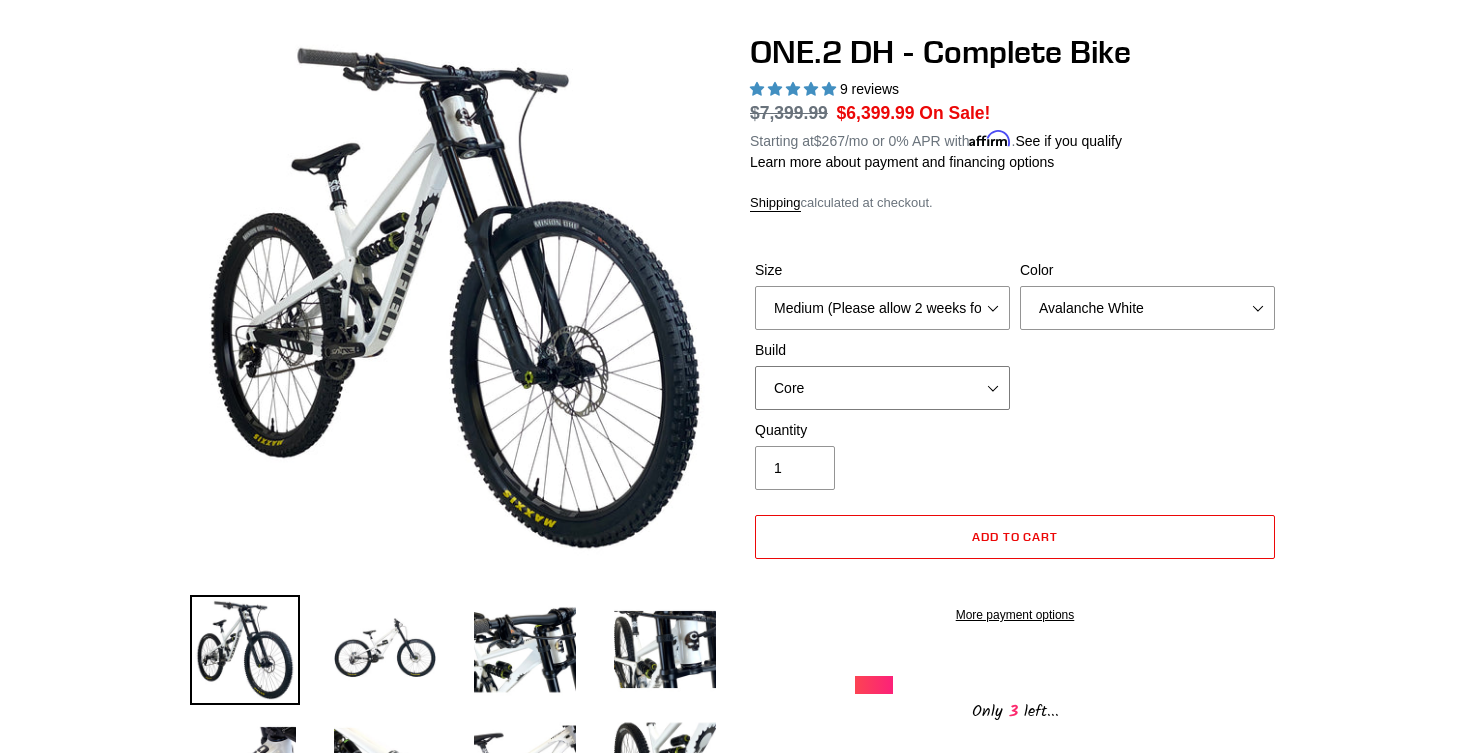 select on "Pro" 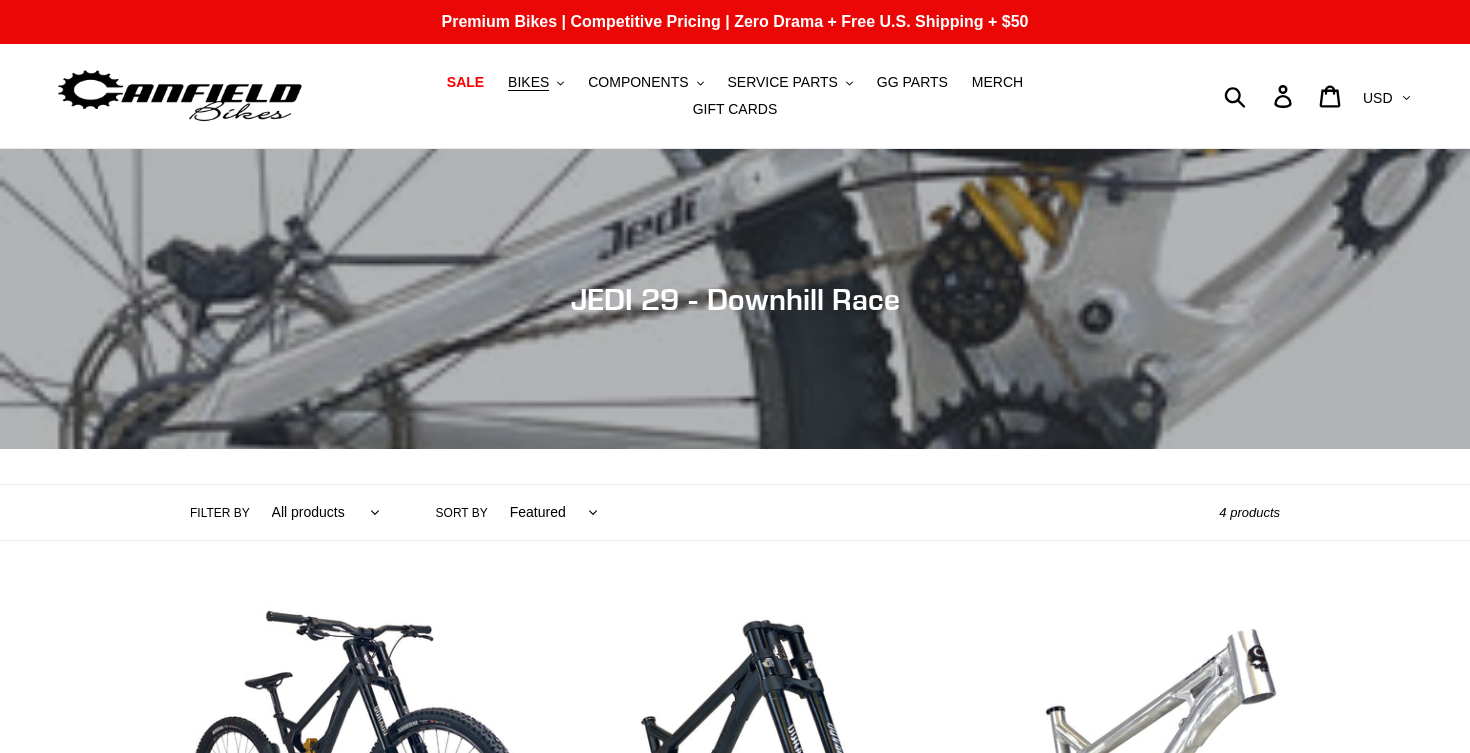 scroll, scrollTop: 0, scrollLeft: 0, axis: both 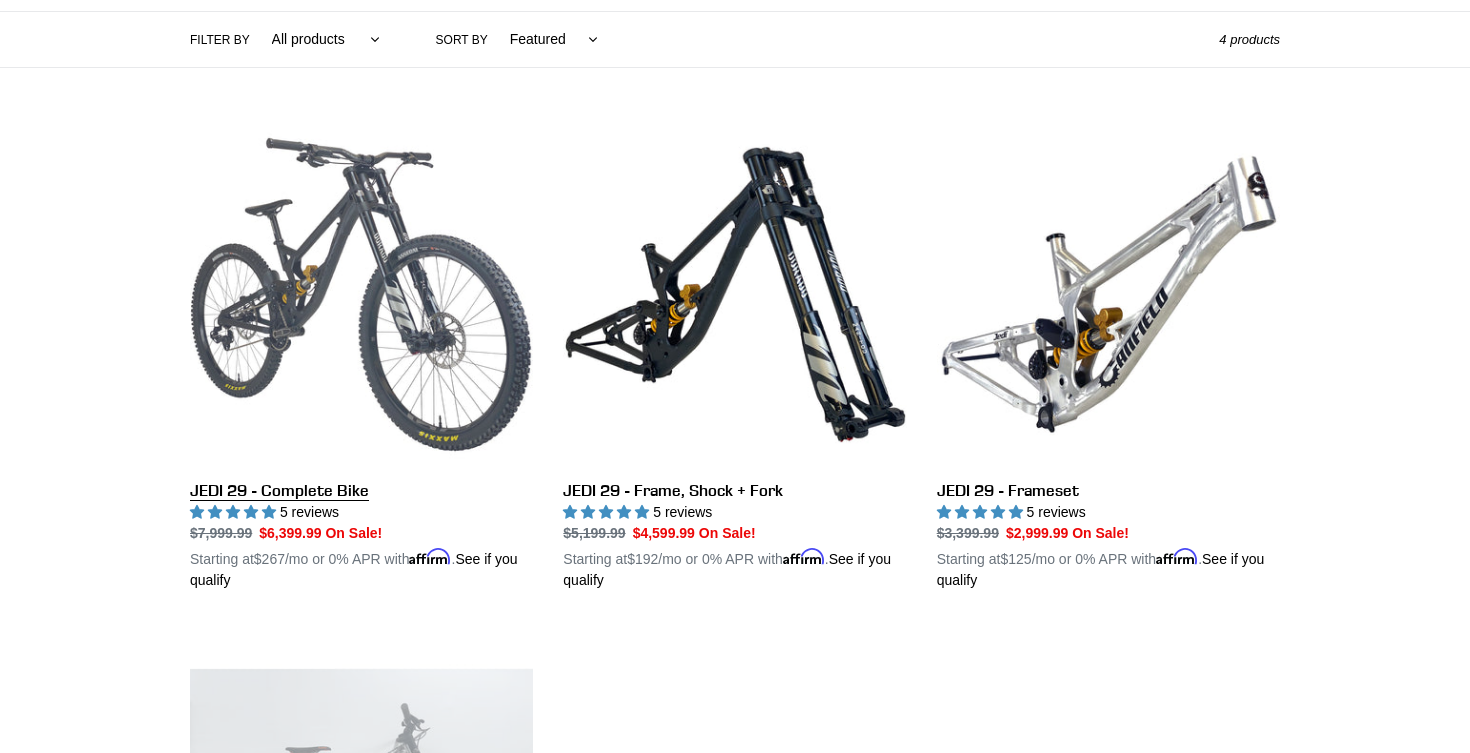click on "JEDI 29 - Complete Bike" at bounding box center [361, 357] 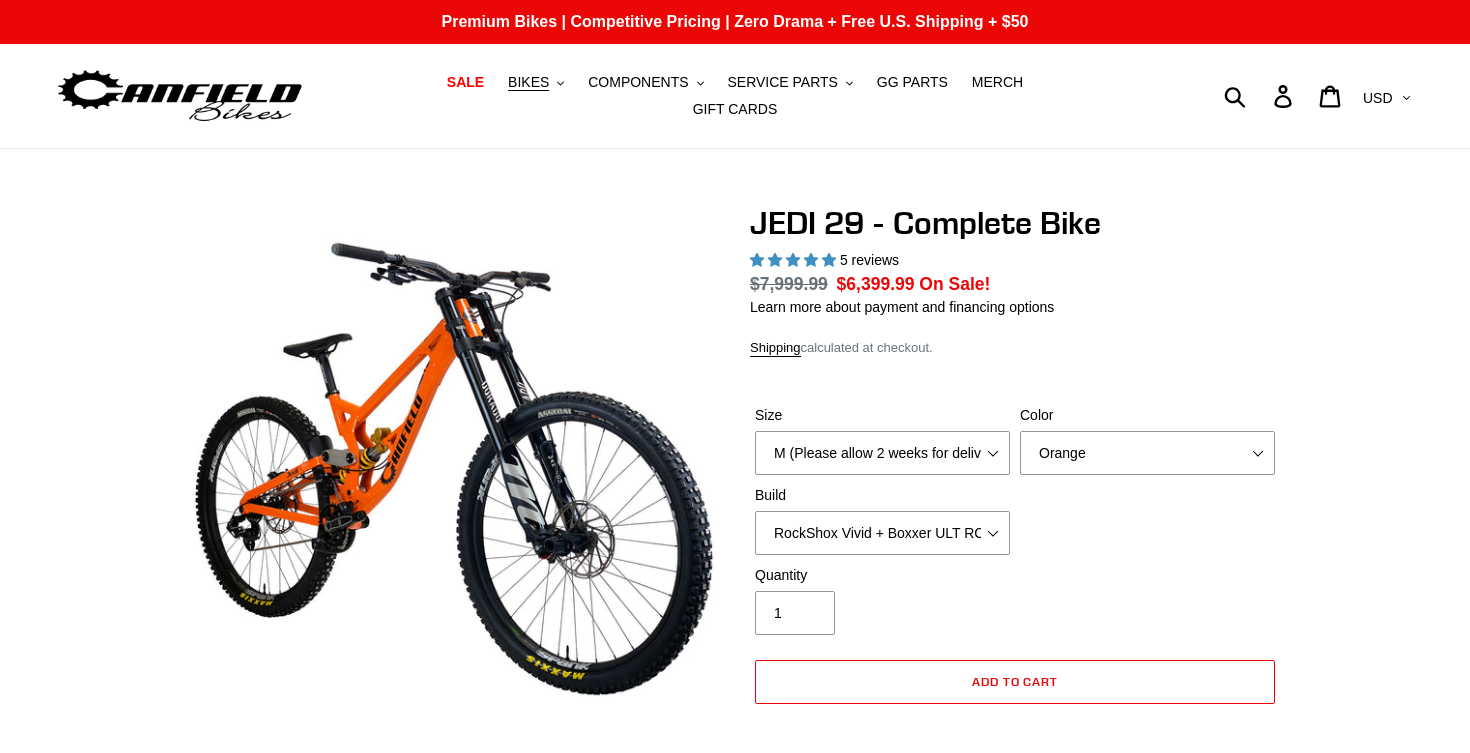select on "highest-rating" 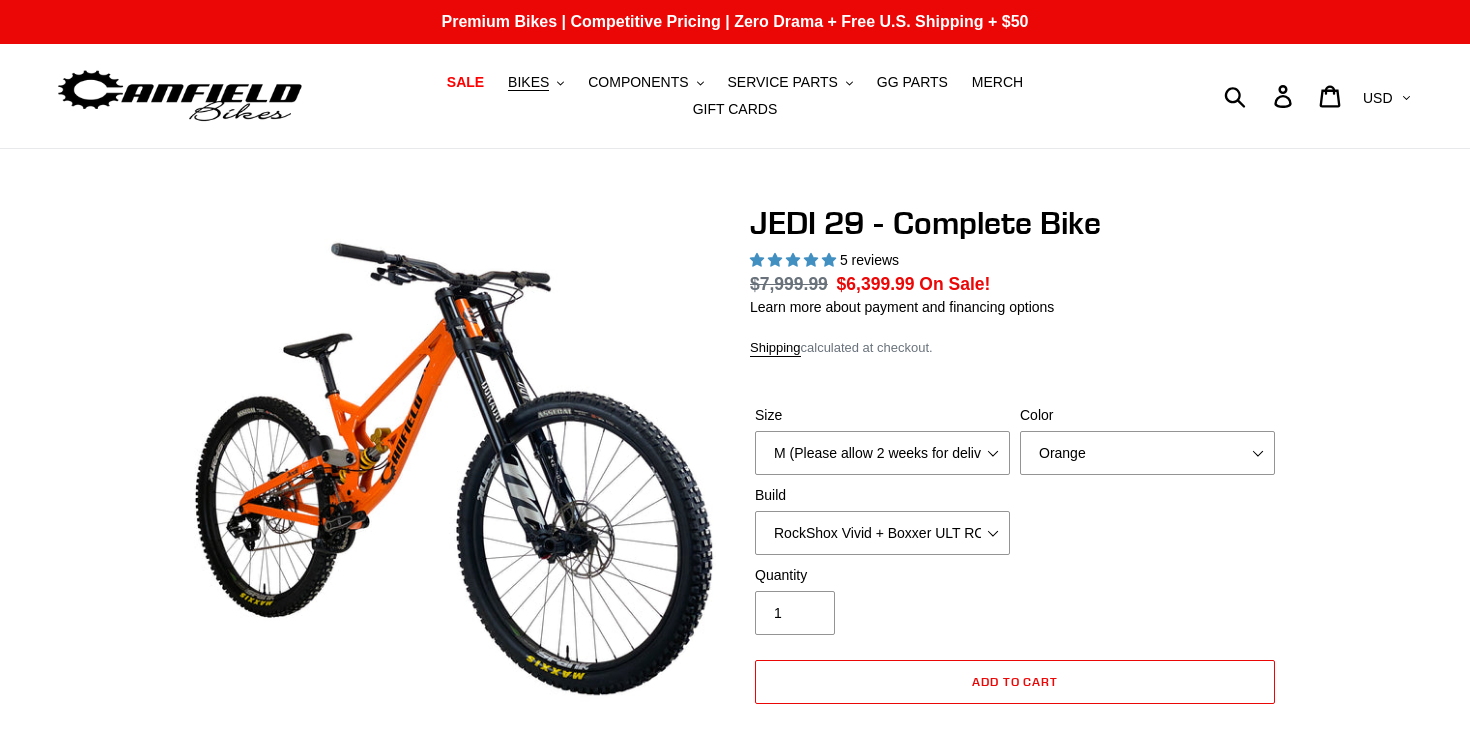 scroll, scrollTop: 0, scrollLeft: 0, axis: both 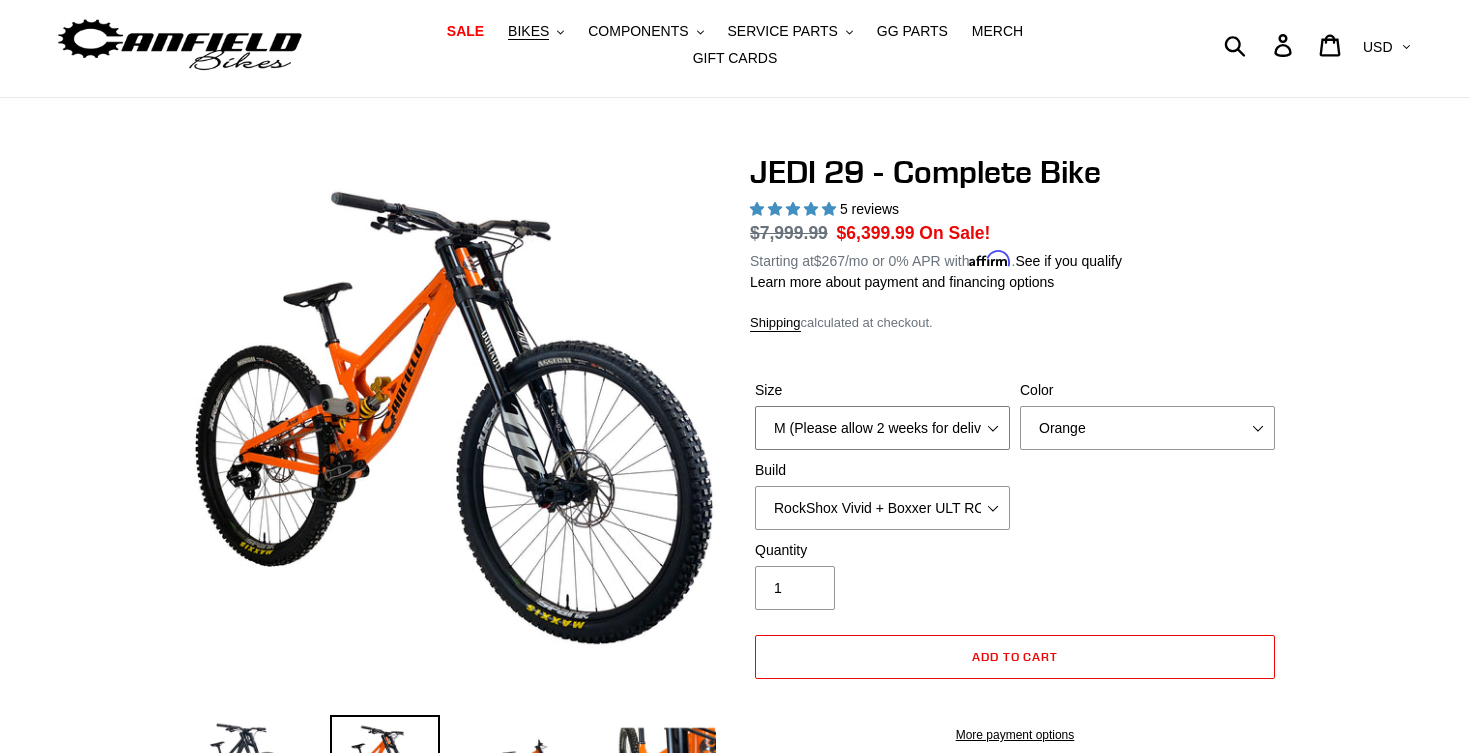 select on "XL (Please allow 2 weeks for delivery)" 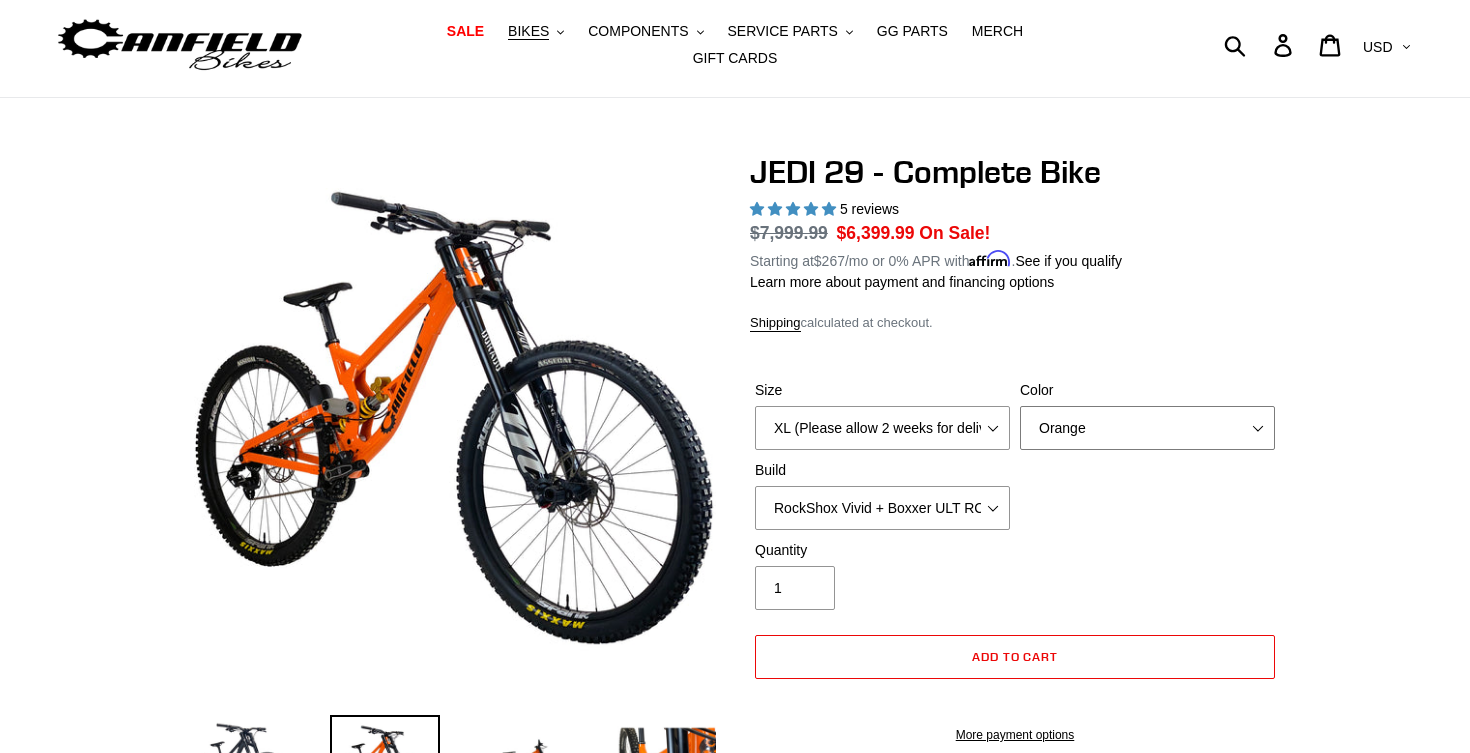 select on "Stealth Black" 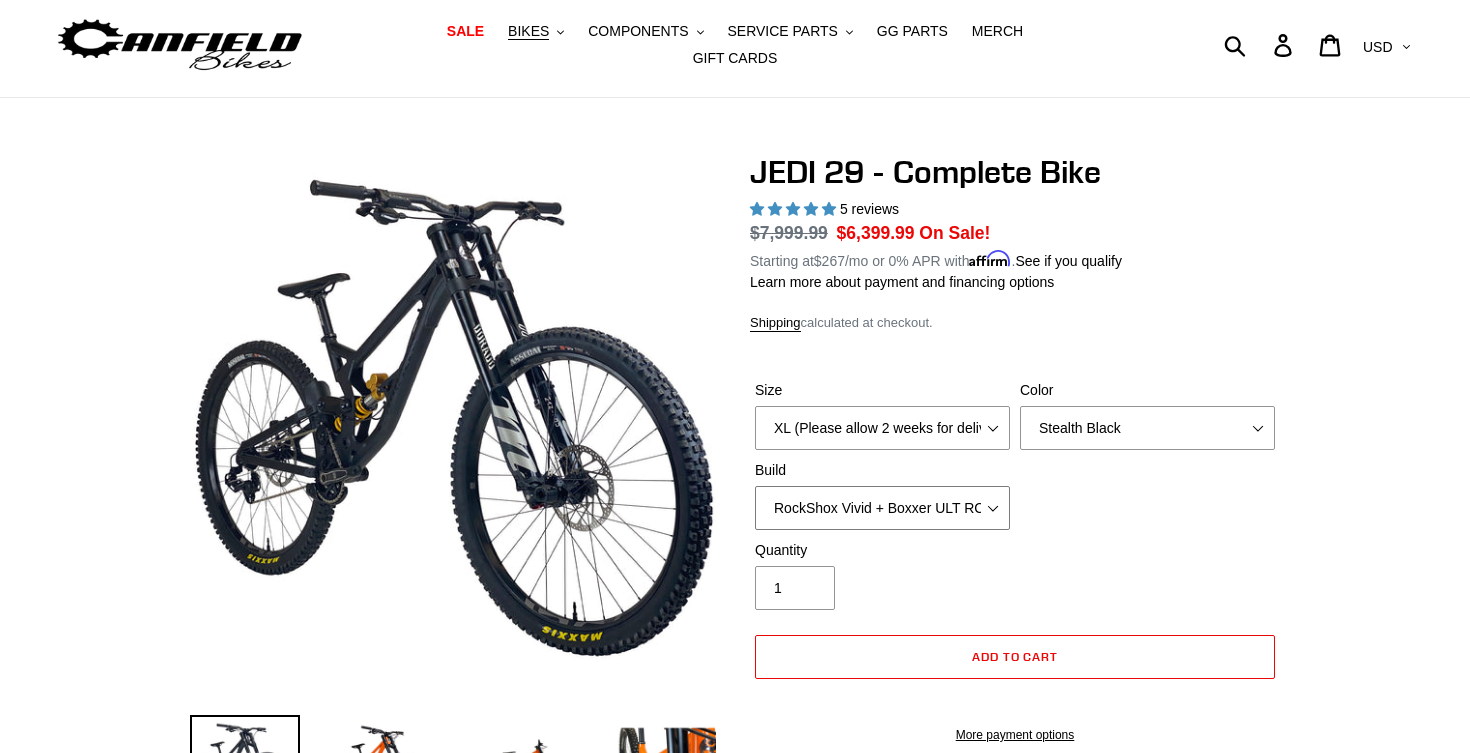 select on "Fox DHX2 + Fox 40 Float Grip 2 203 + Shimano" 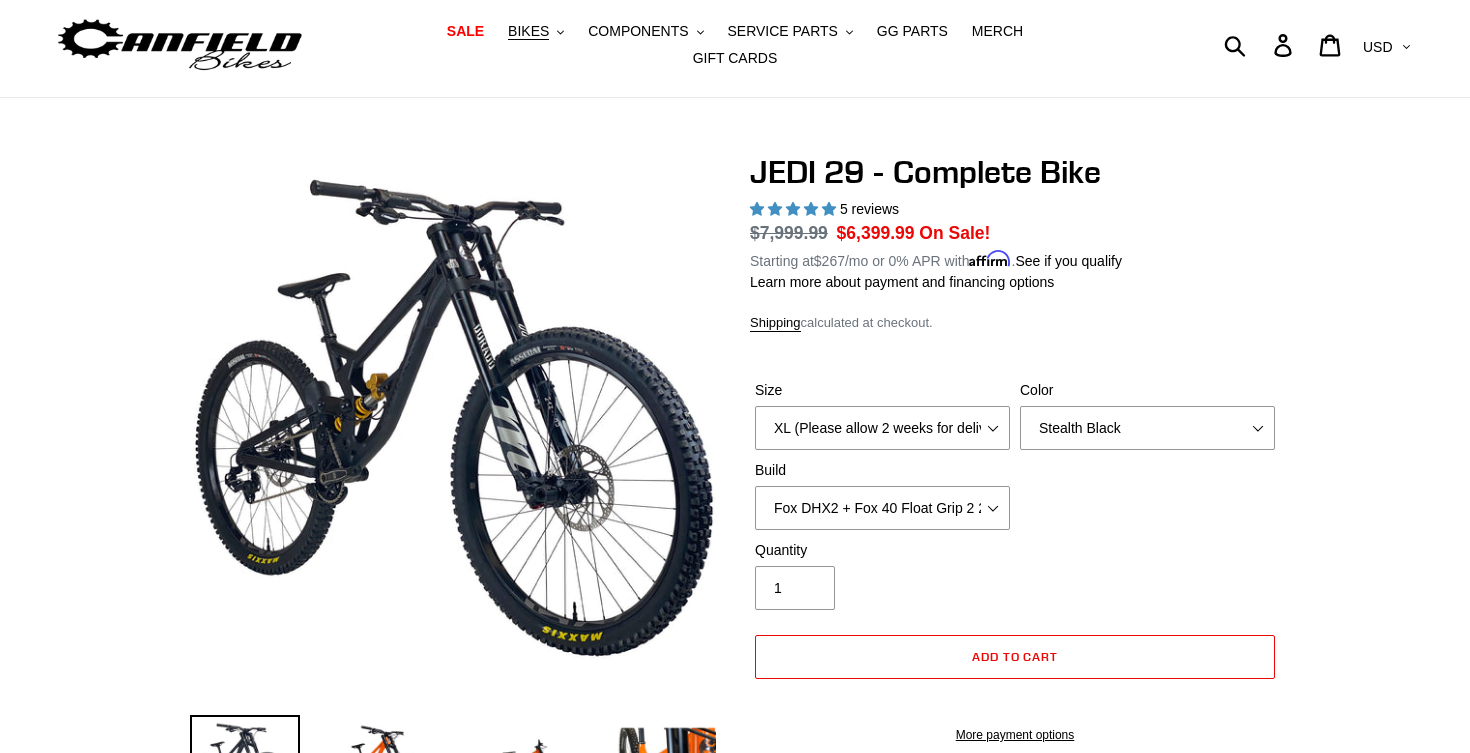 click on "Quantity
1" at bounding box center (882, 575) 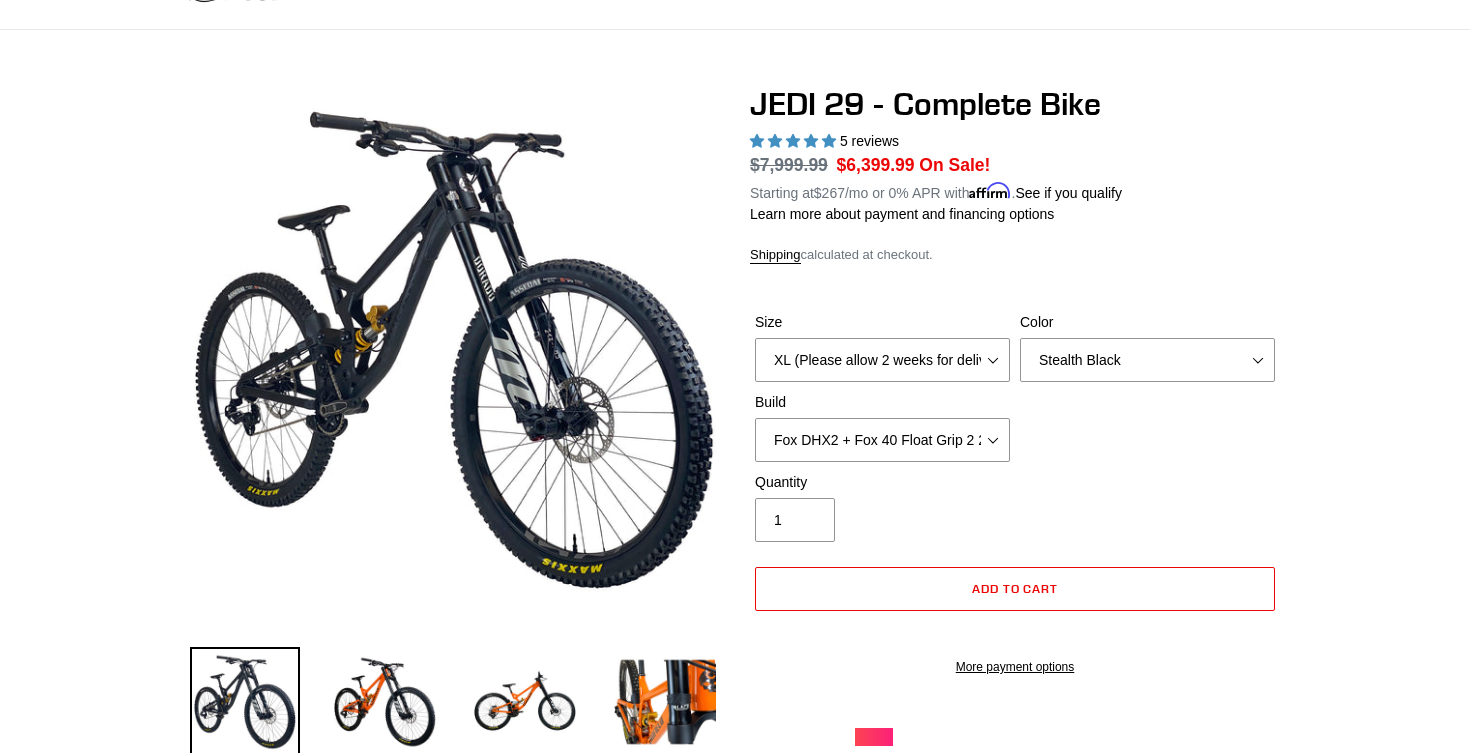 scroll, scrollTop: 1, scrollLeft: 0, axis: vertical 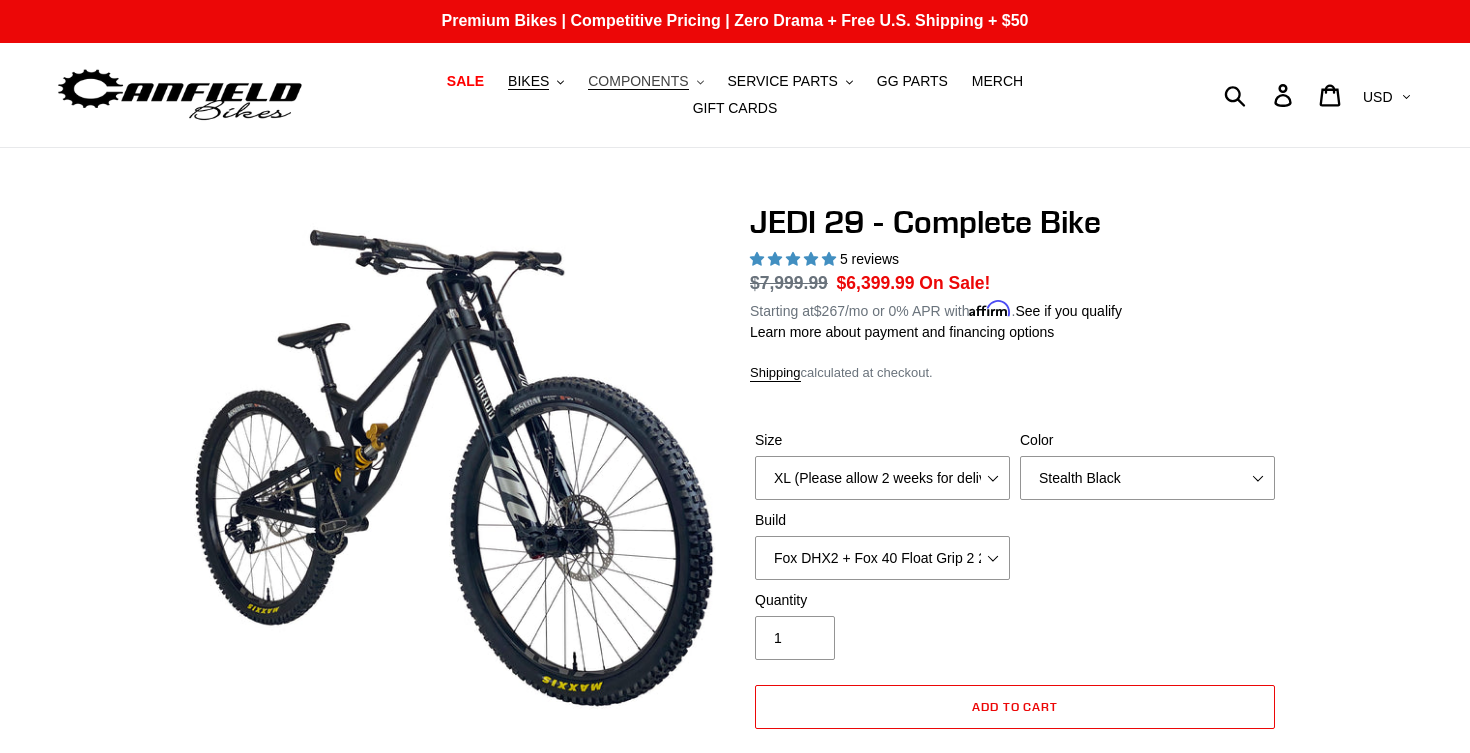 click on "COMPONENTS" at bounding box center (638, 81) 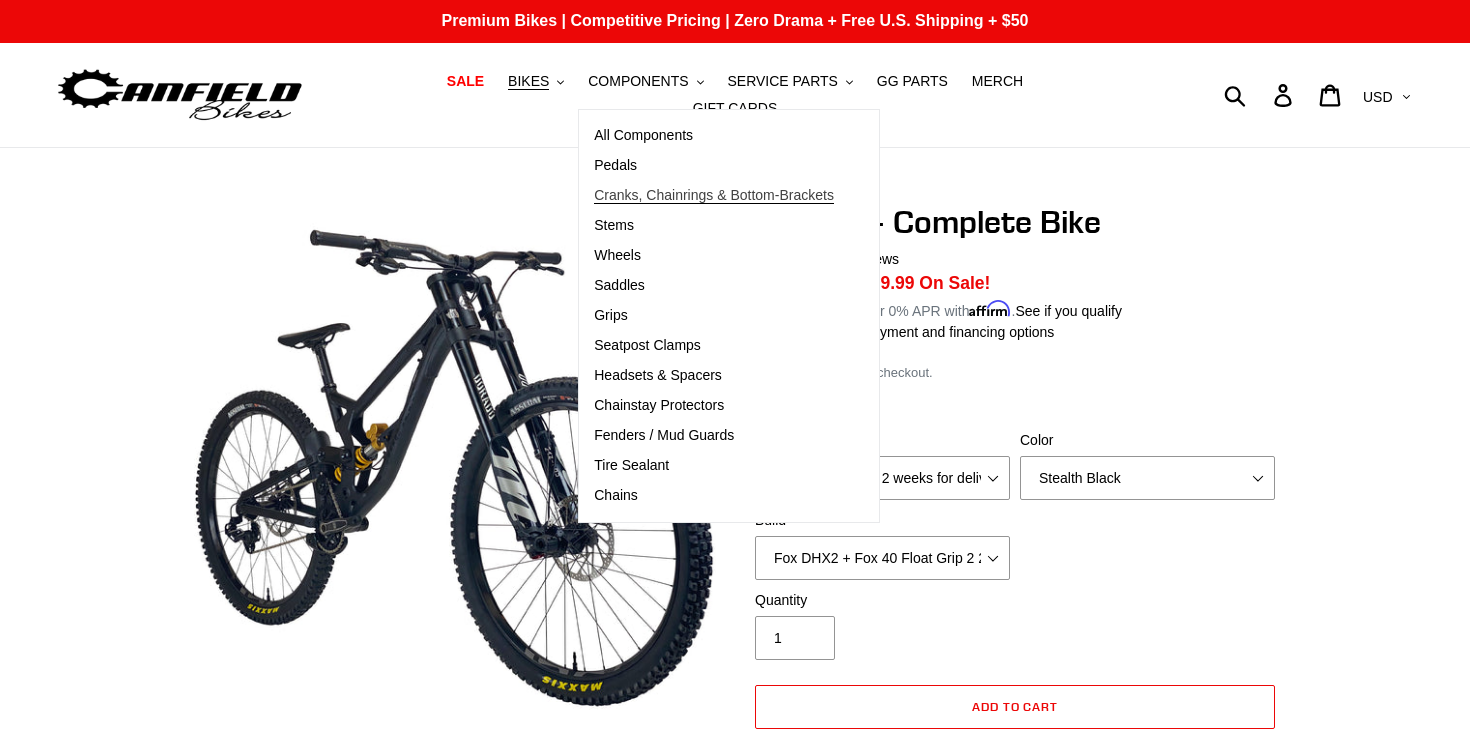 click on "Cranks, Chainrings & Bottom-Brackets" at bounding box center (714, 195) 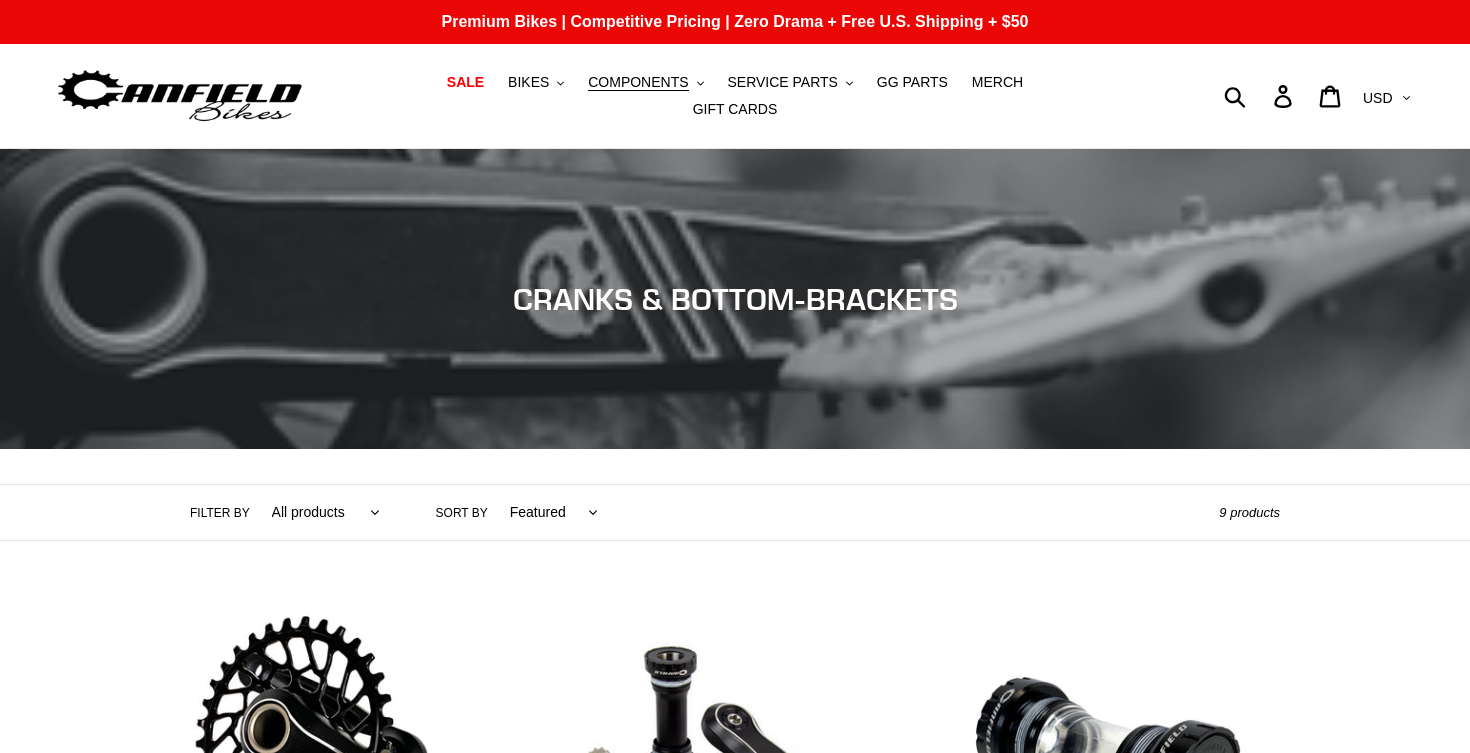 scroll, scrollTop: 0, scrollLeft: 0, axis: both 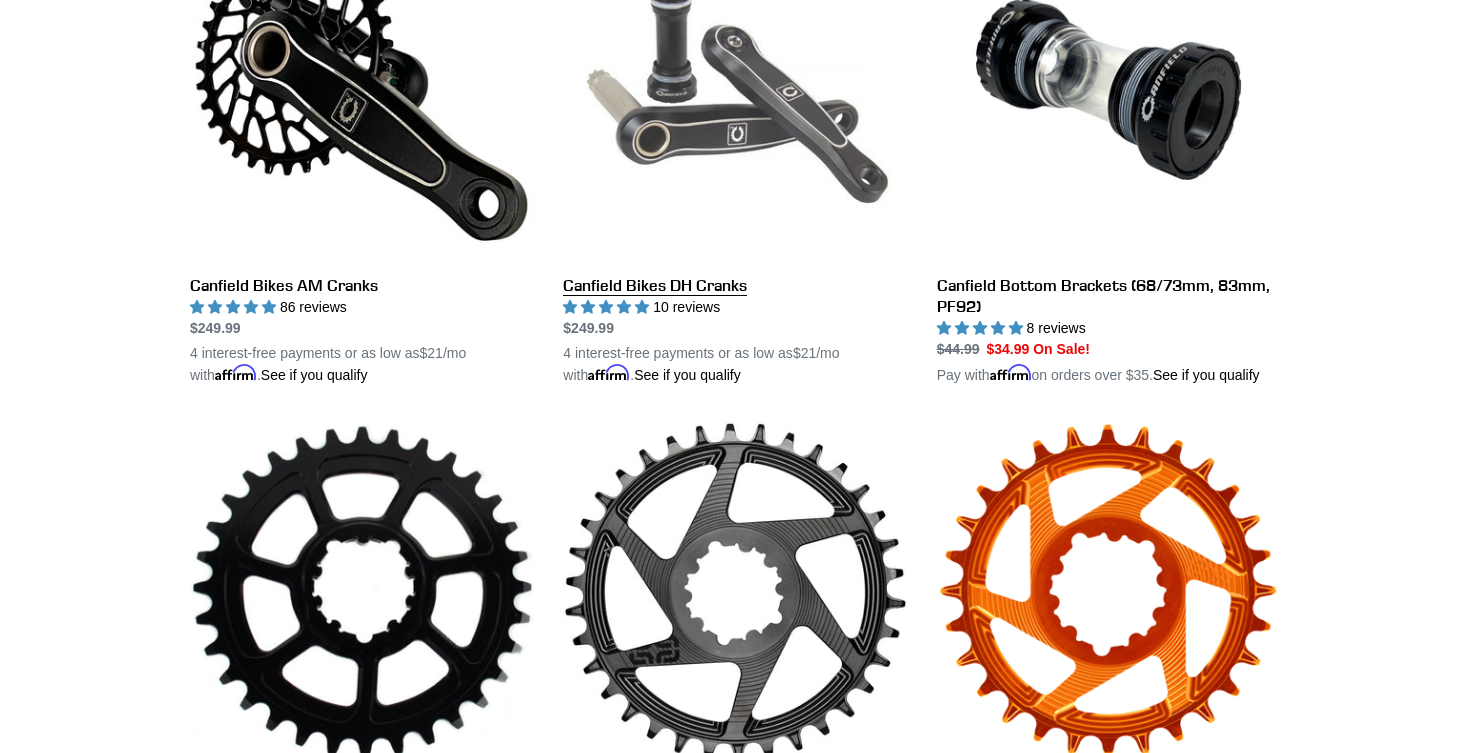 click on "Canfield Bikes DH Cranks" at bounding box center (734, 152) 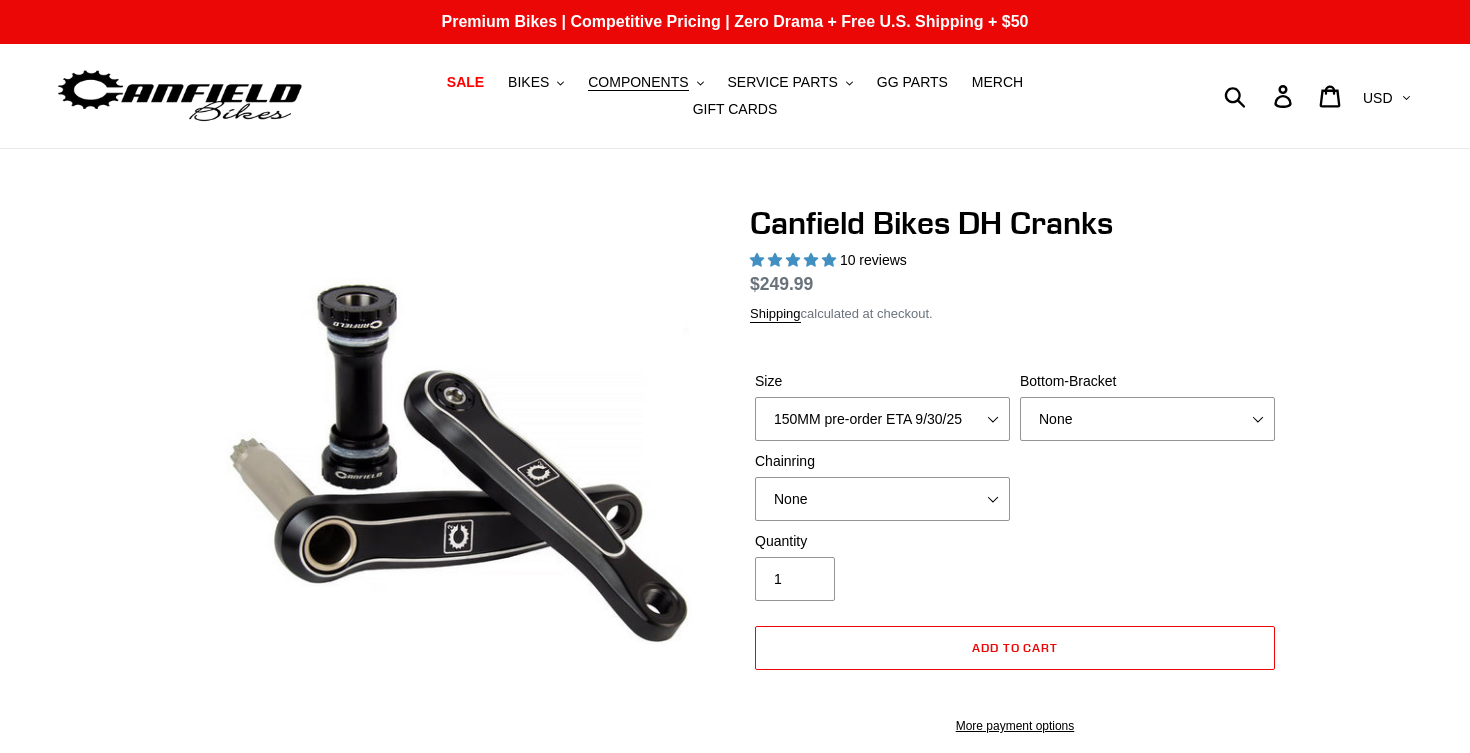 select on "highest-rating" 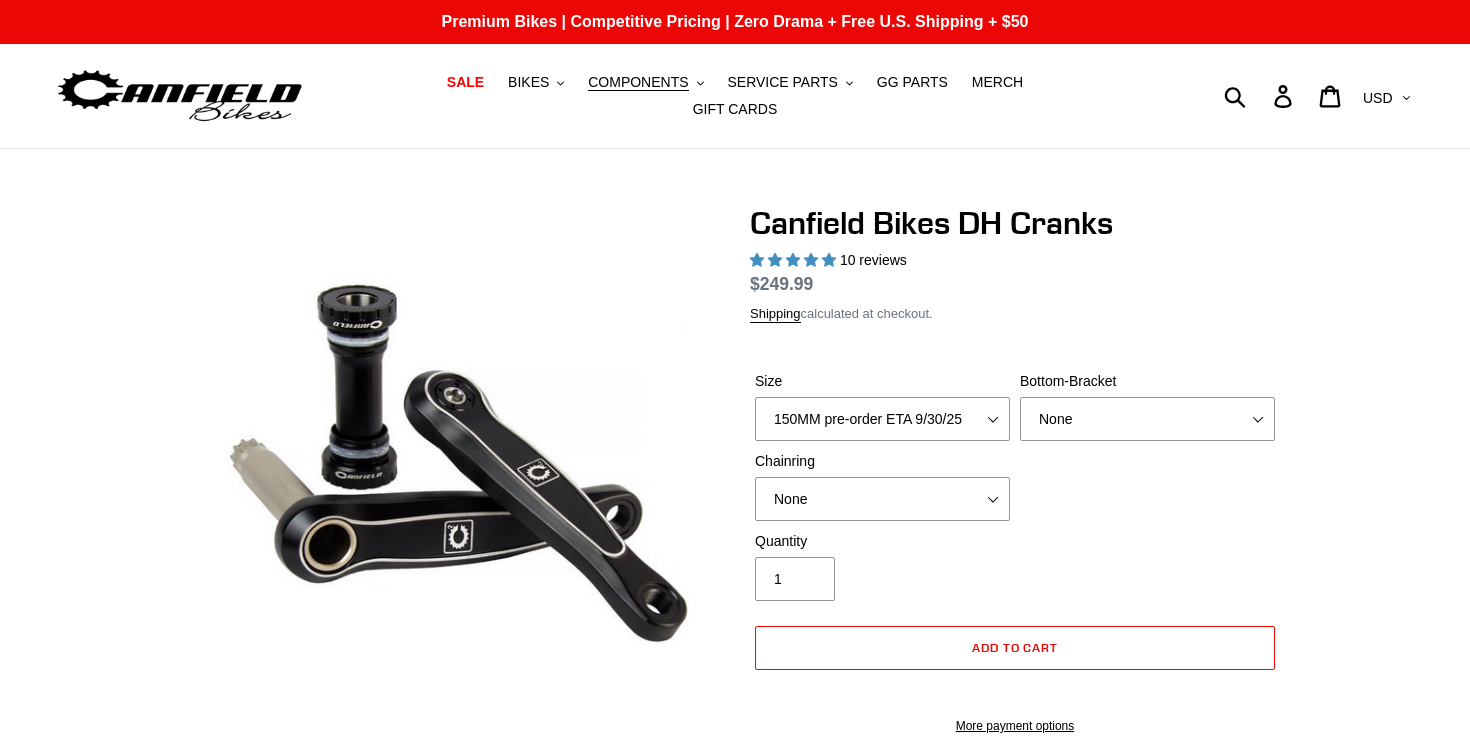 scroll, scrollTop: 0, scrollLeft: 0, axis: both 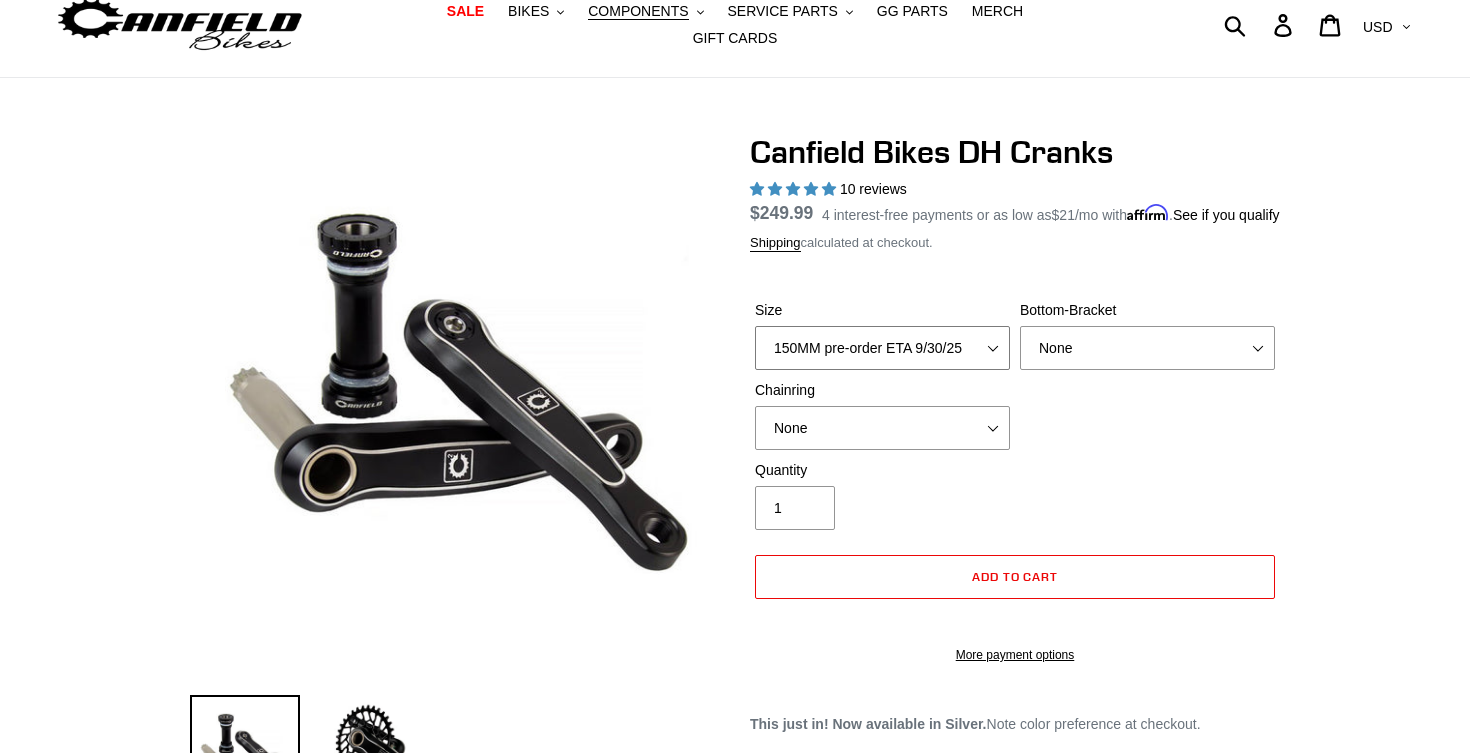 select on "155MM pre-order ETA 9/30/25" 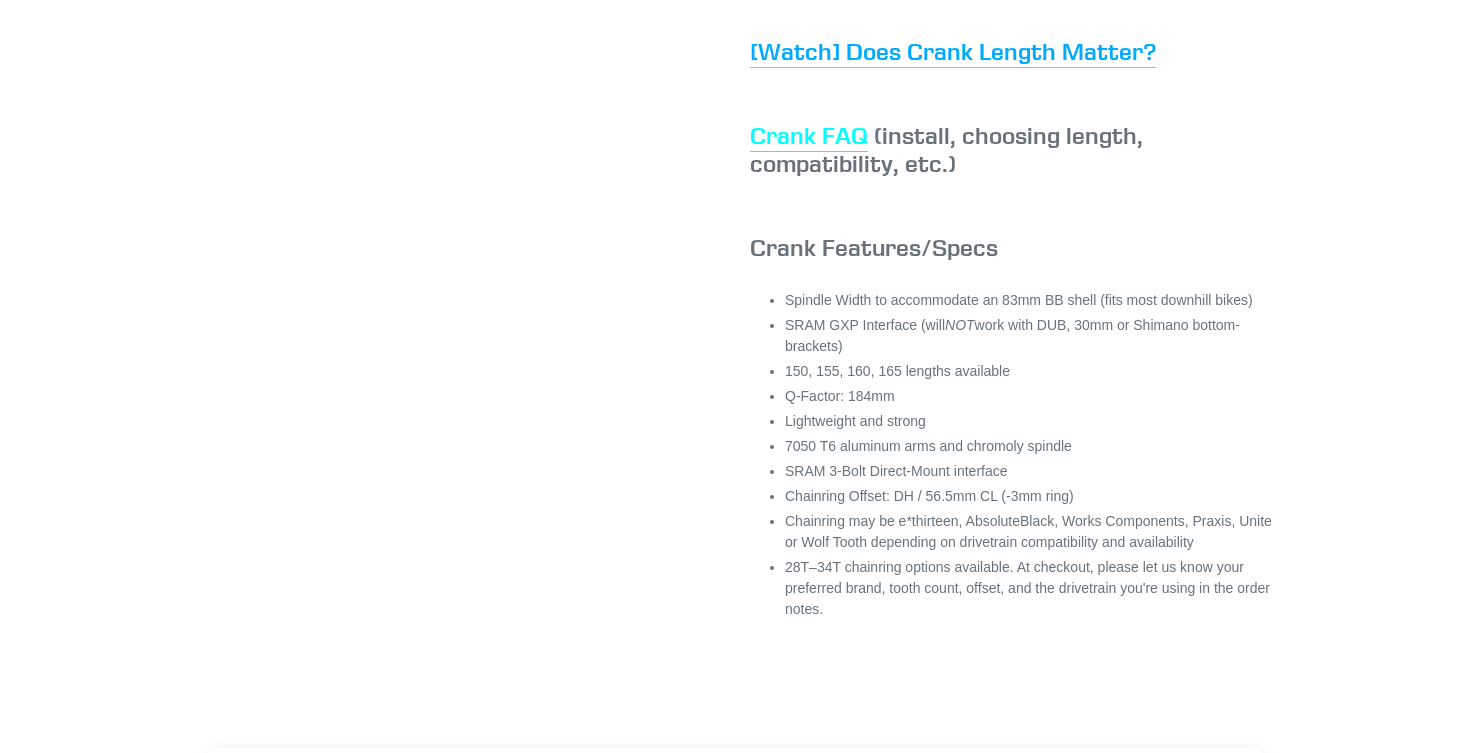 scroll, scrollTop: 1278, scrollLeft: 0, axis: vertical 